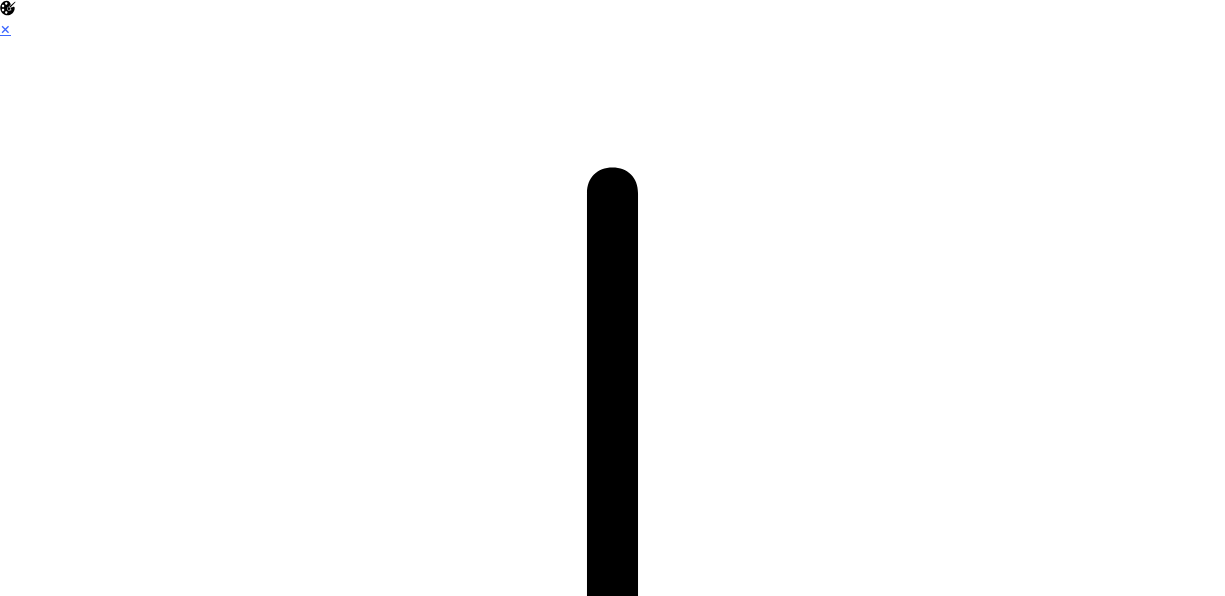 scroll, scrollTop: 0, scrollLeft: 0, axis: both 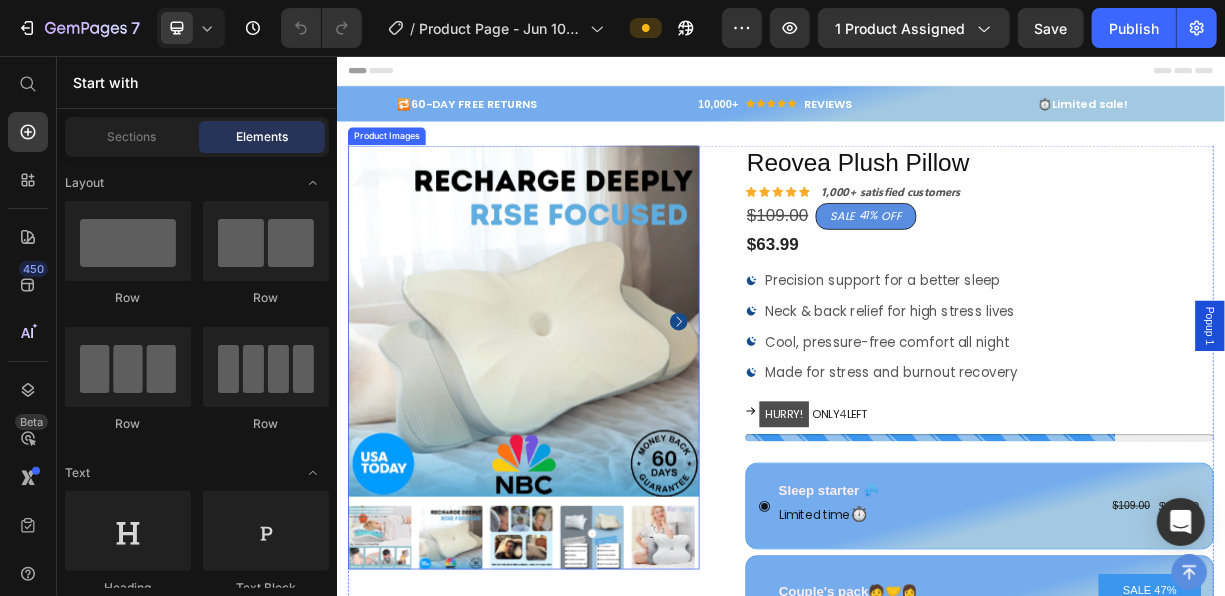 click at bounding box center [490, 706] 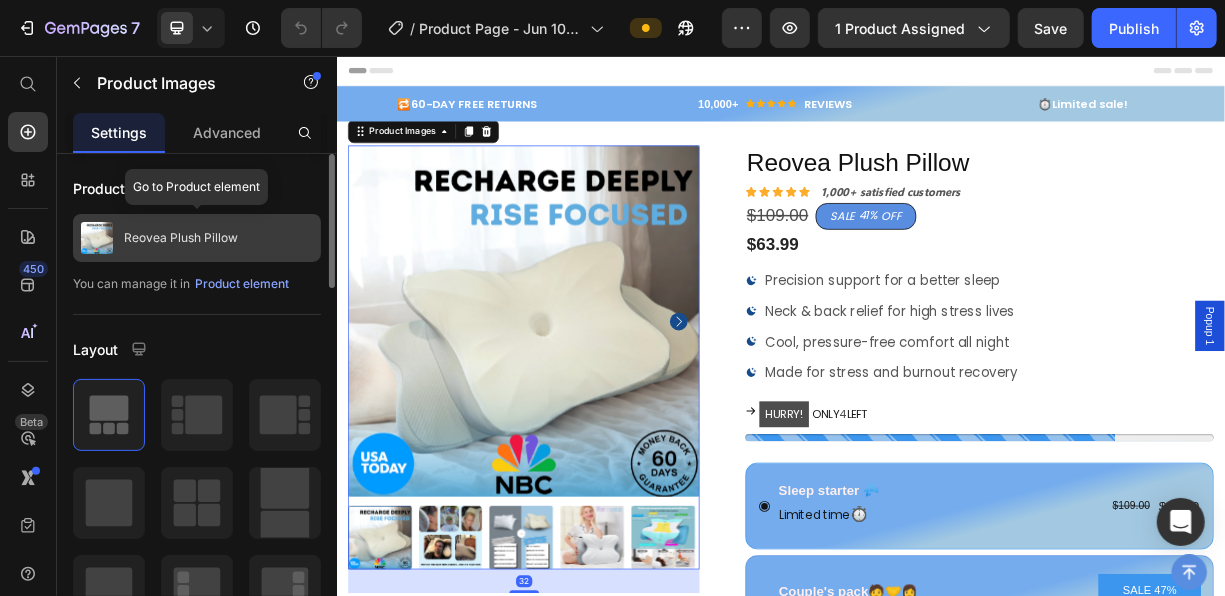 click on "Reovea Plush Pillow" at bounding box center [181, 238] 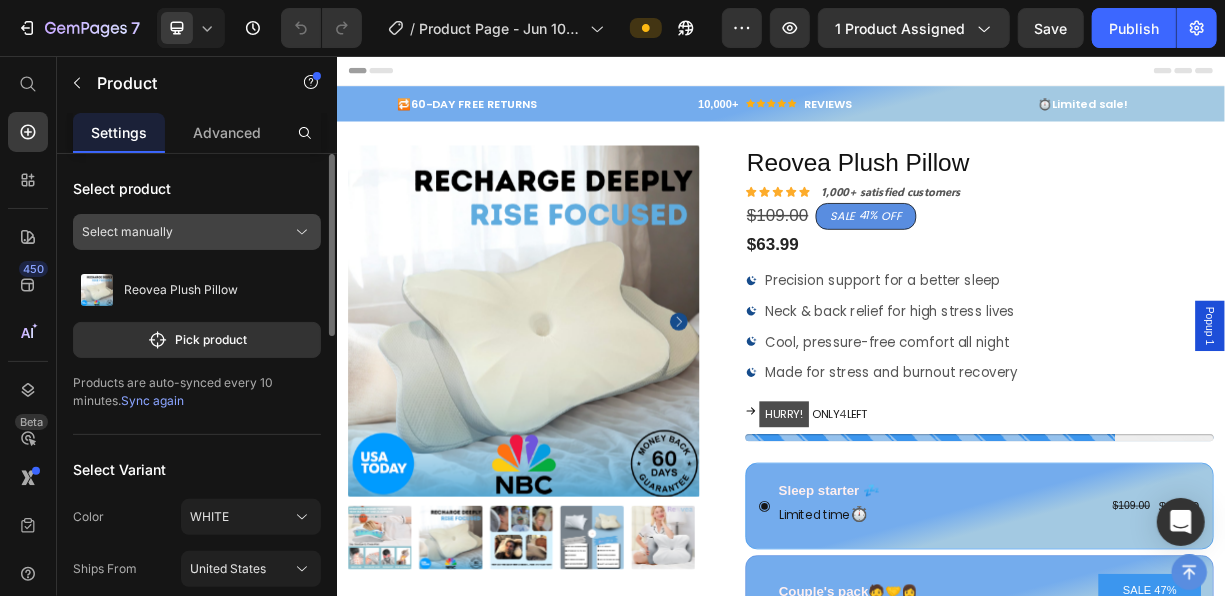 click on "Select manually" 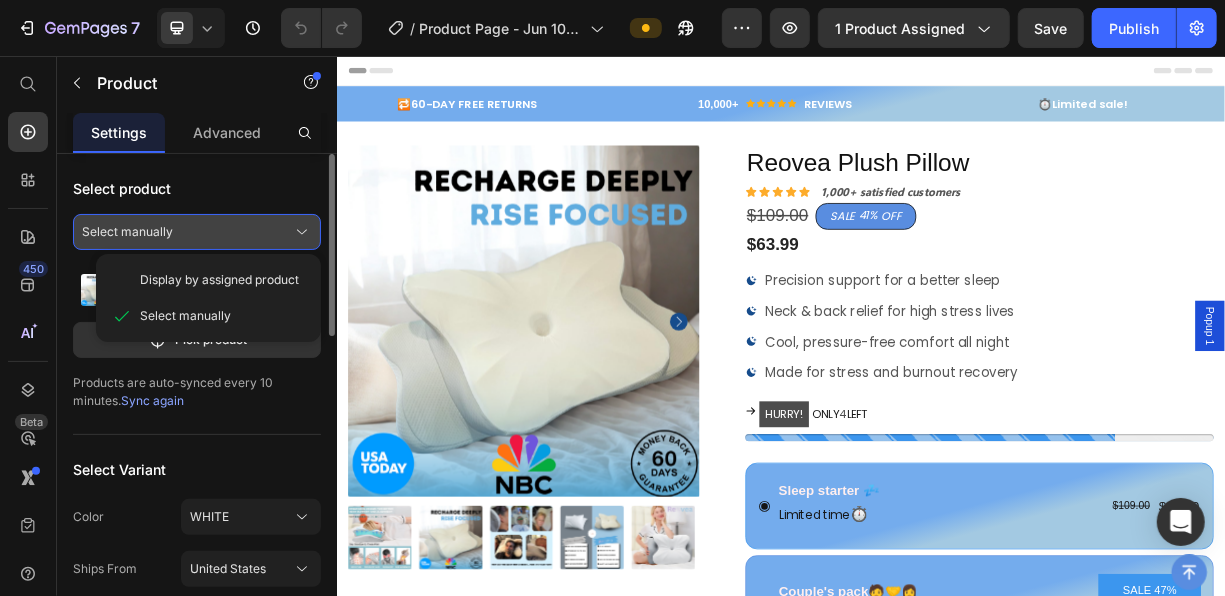 click on "Select manually" at bounding box center [197, 232] 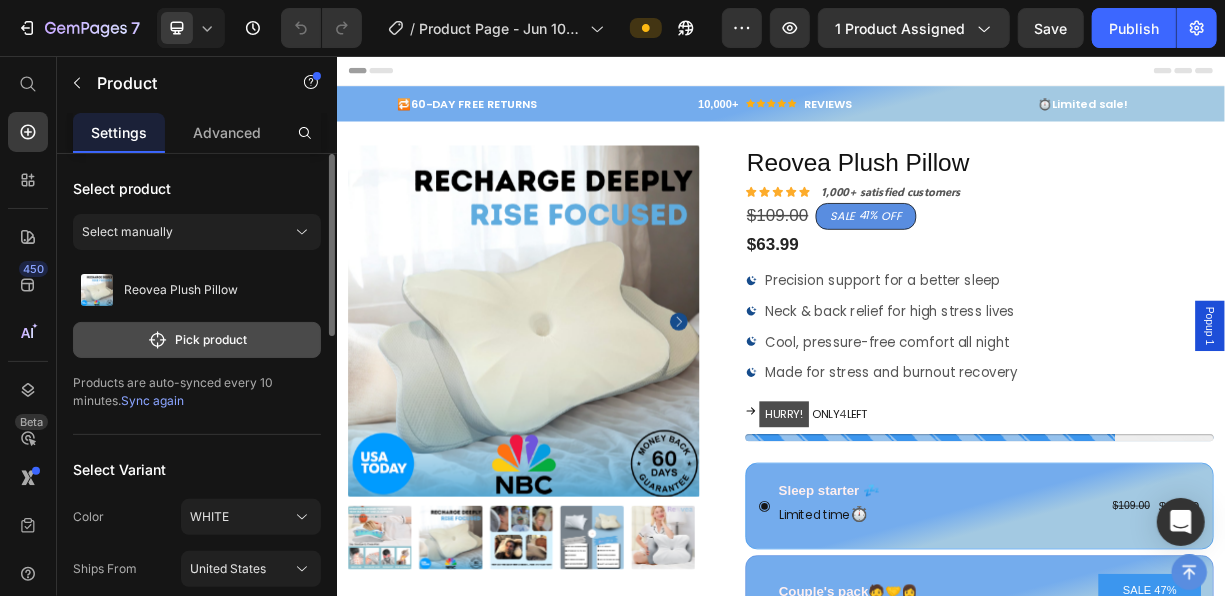 click on "Pick product" 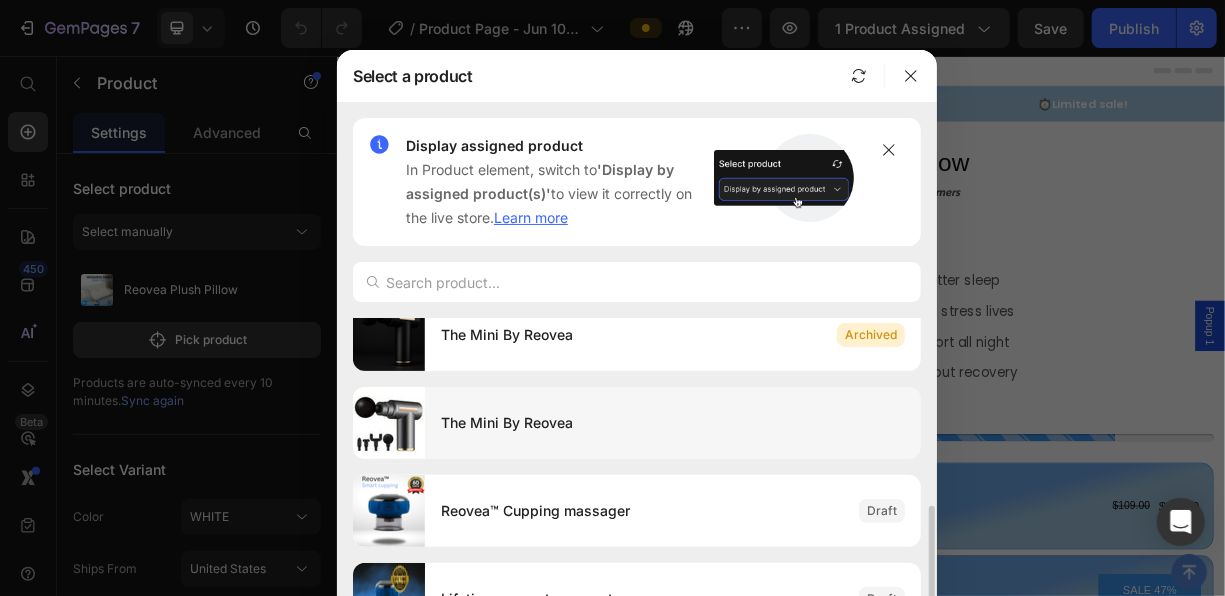 scroll, scrollTop: 0, scrollLeft: 0, axis: both 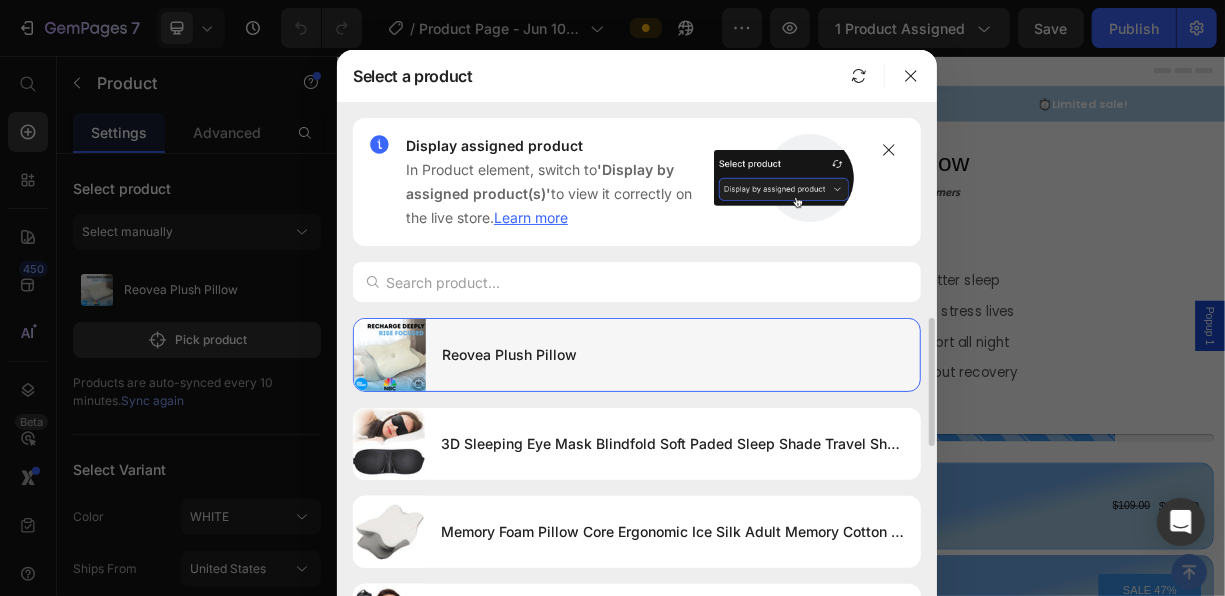 click on "Reovea Plush Pillow" at bounding box center [673, 355] 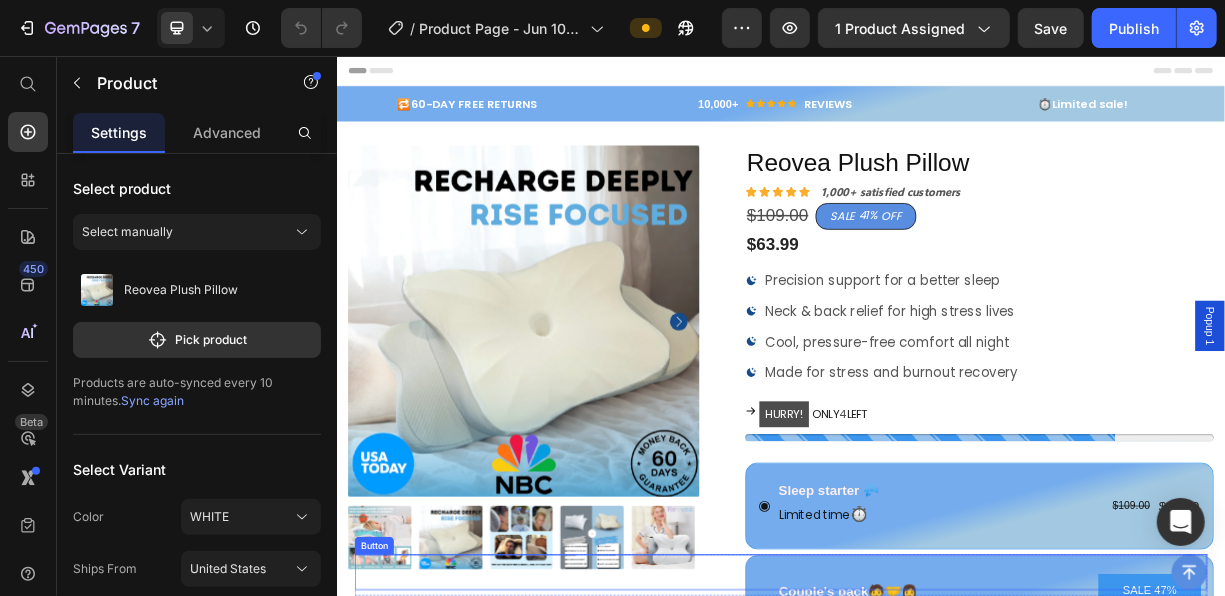 click at bounding box center (777, 706) 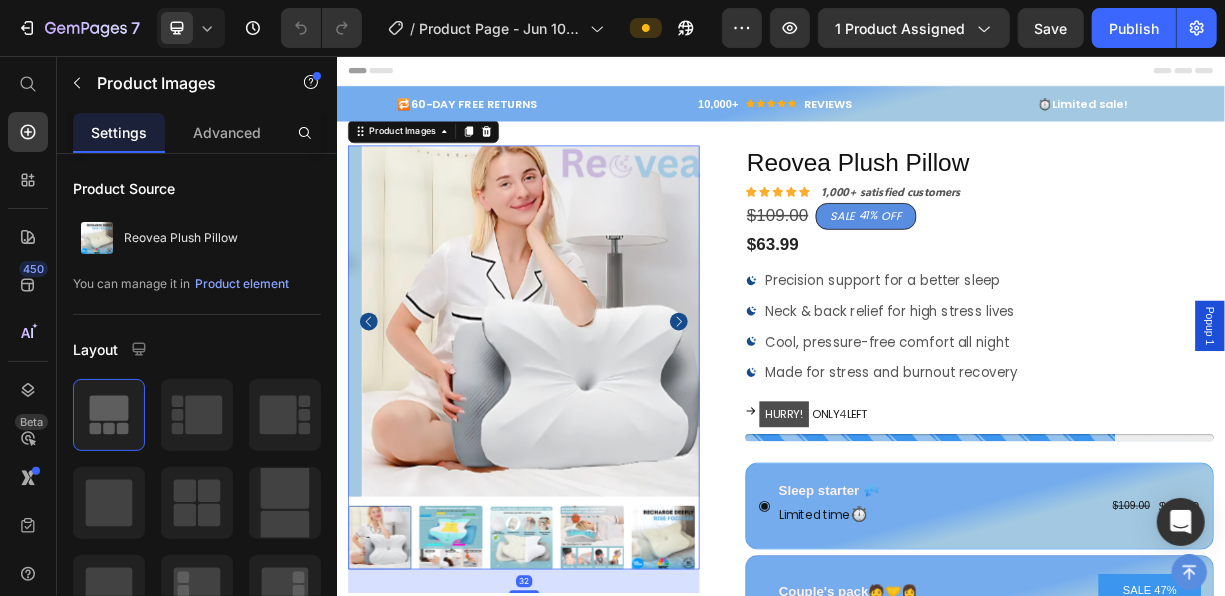 click at bounding box center [777, 706] 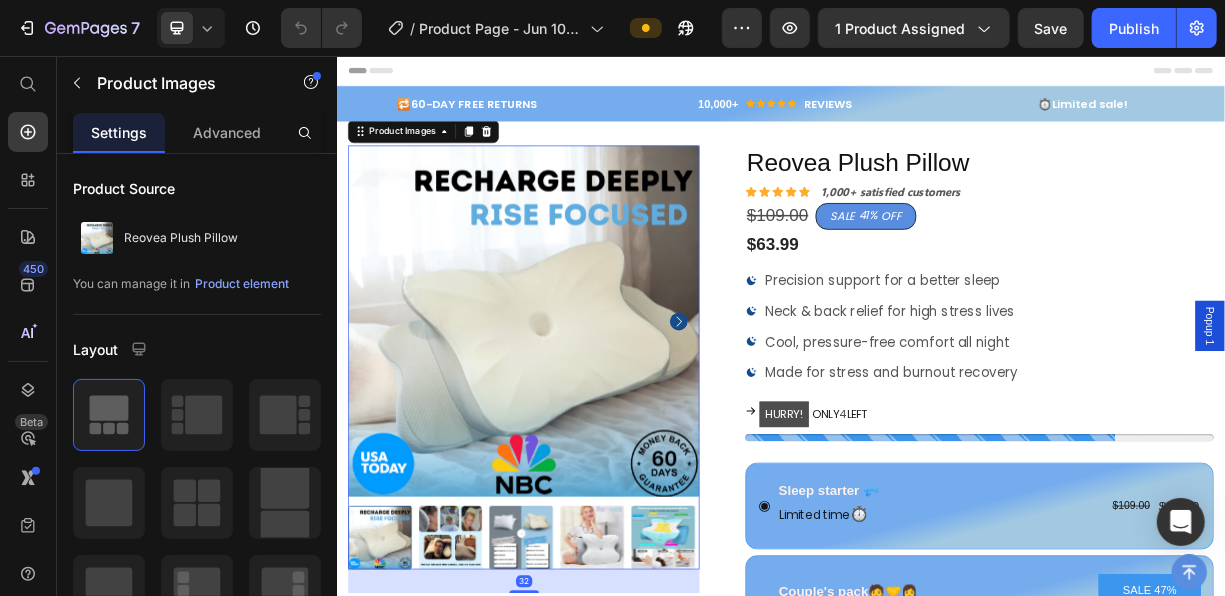 click at bounding box center [588, 413] 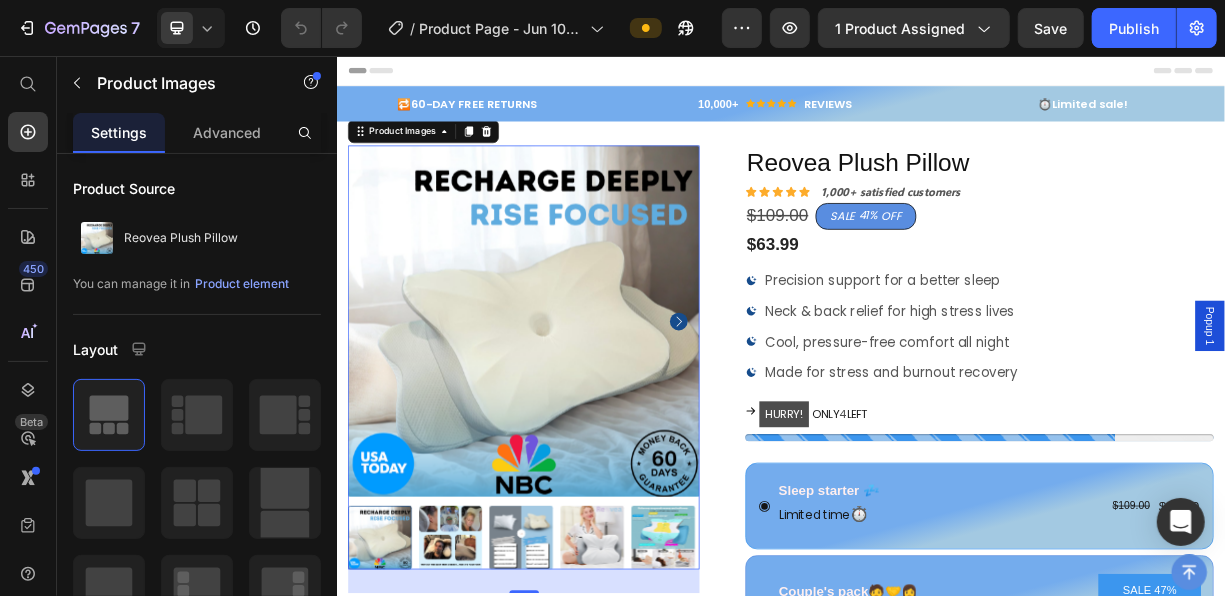 click 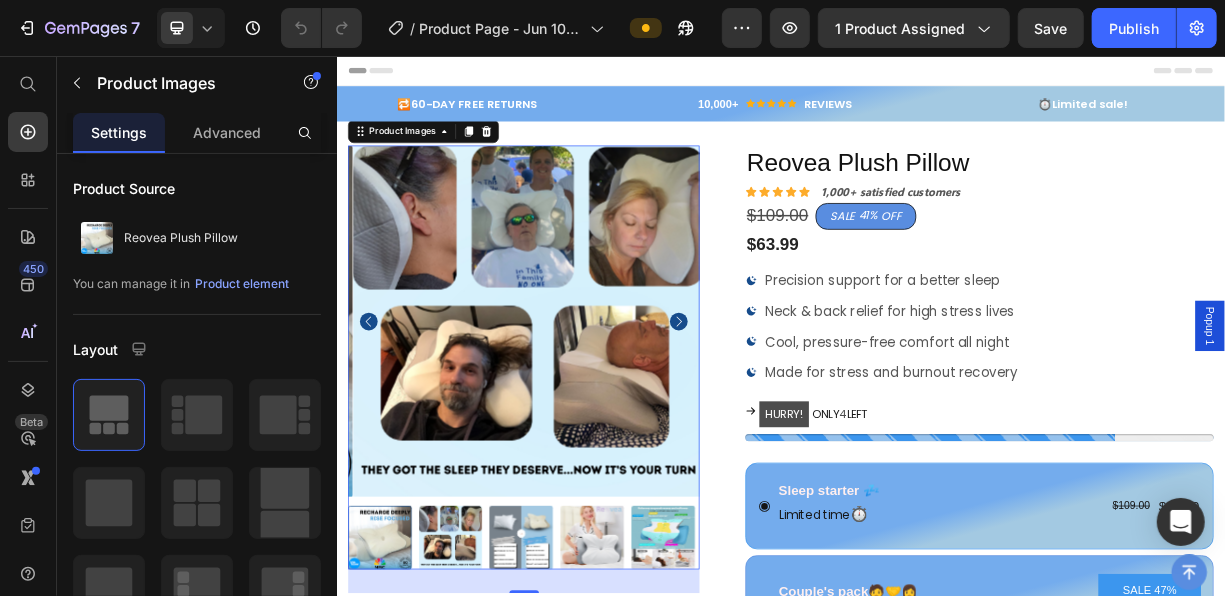 click 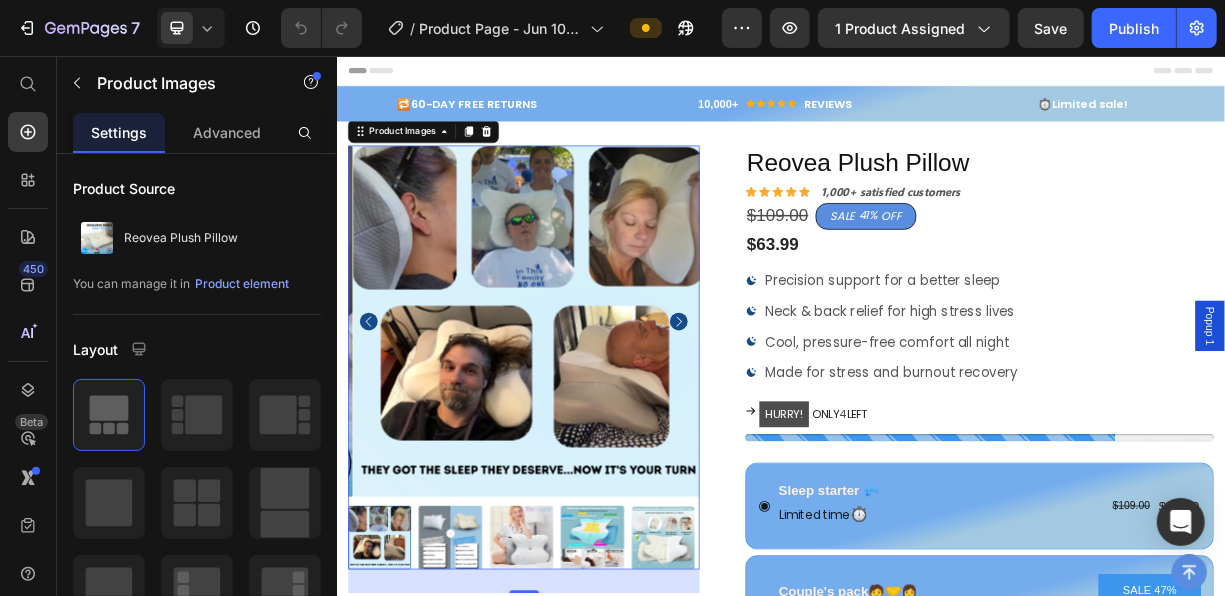 click 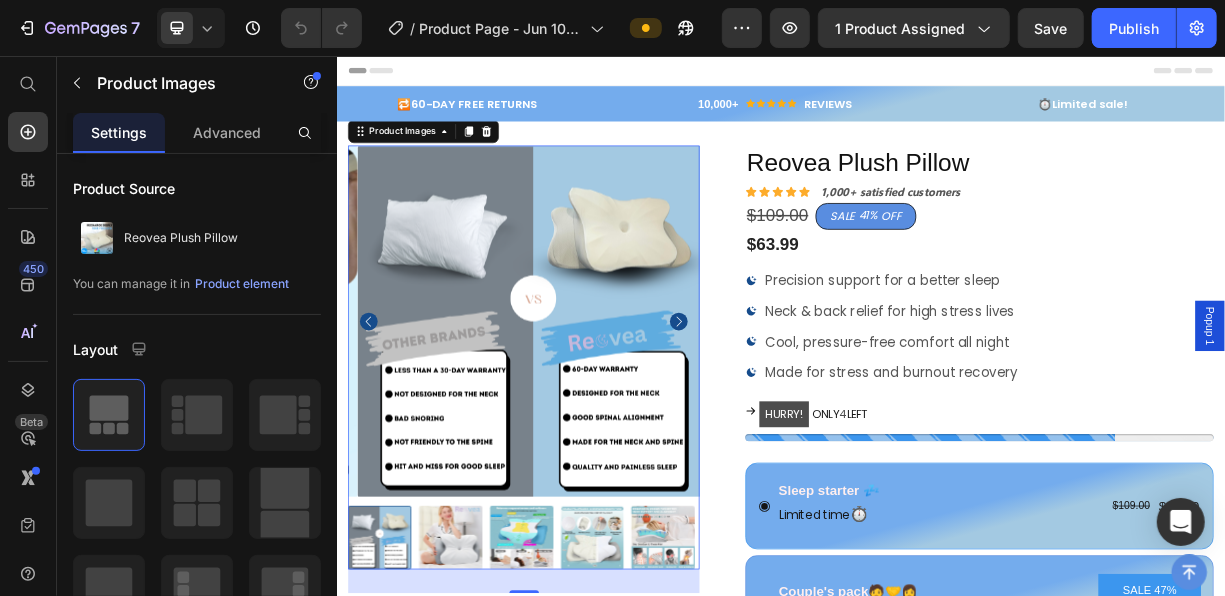 click 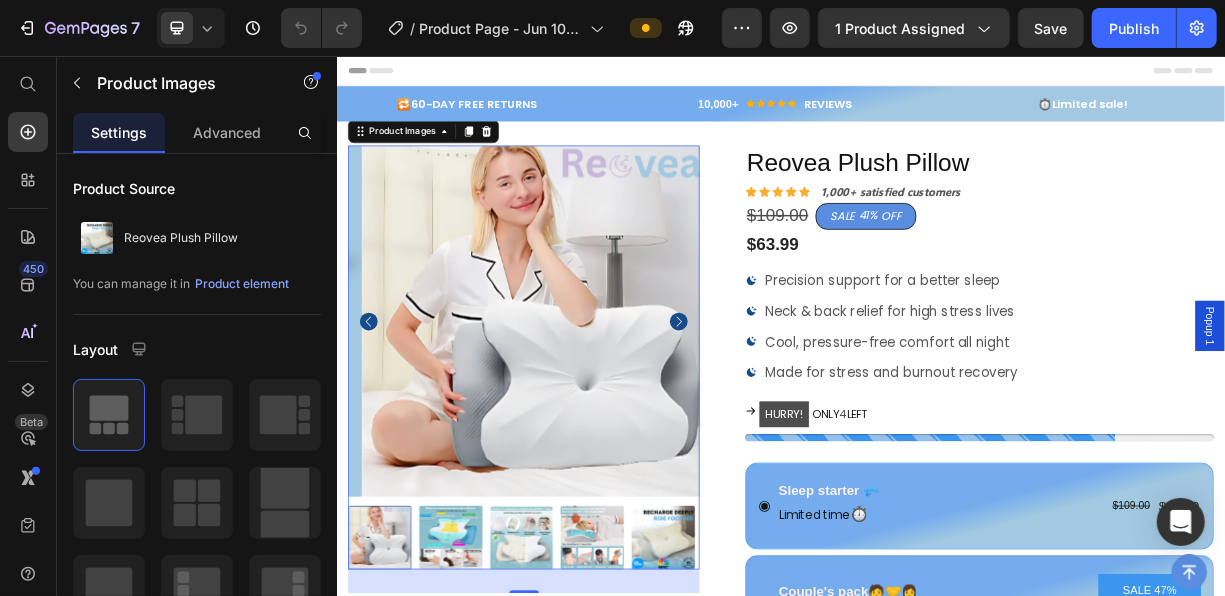 click 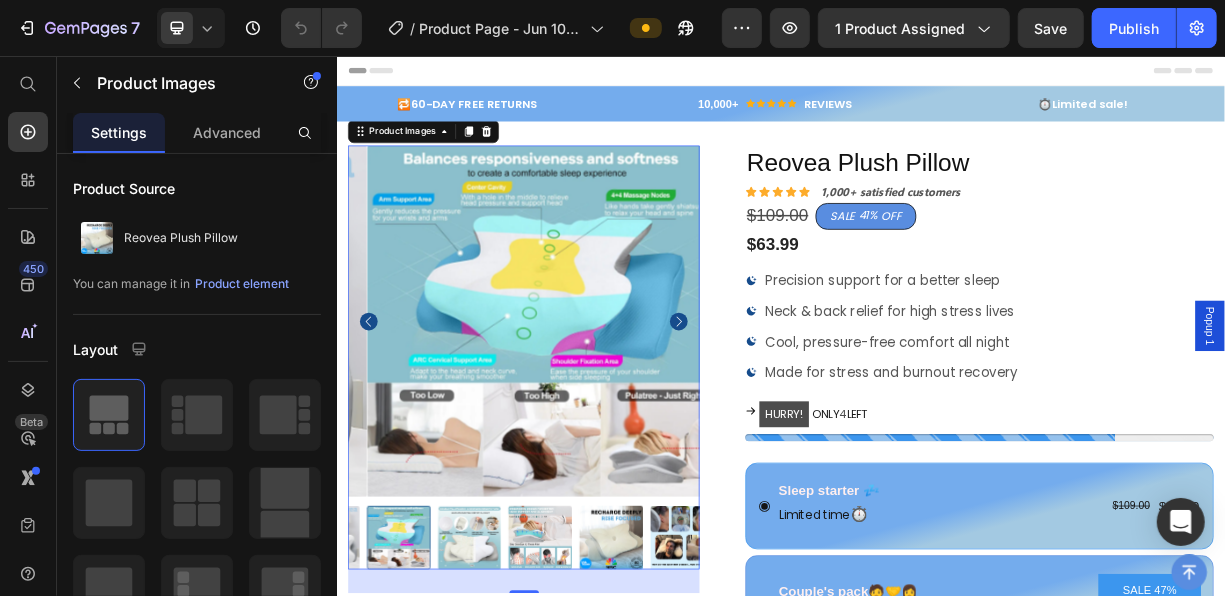 click 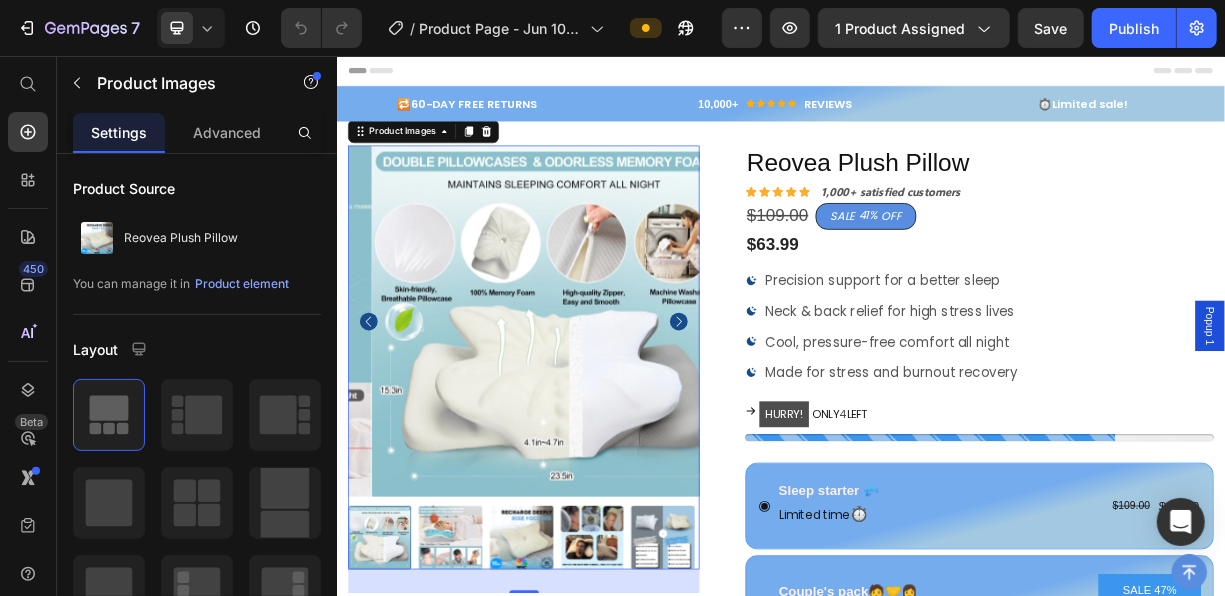 click 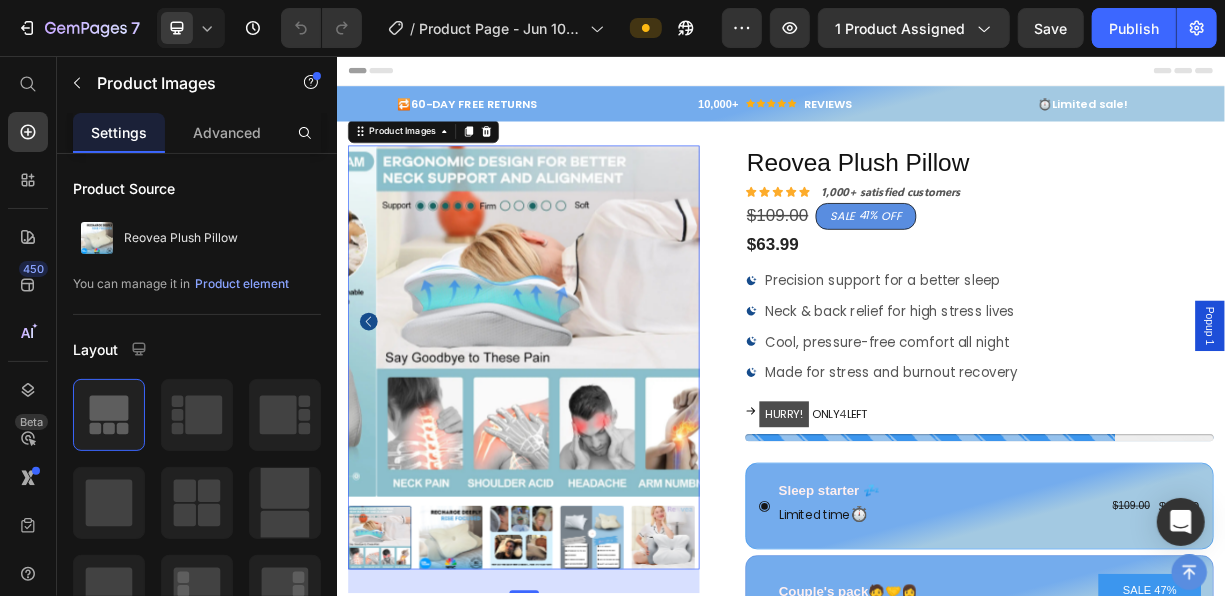 click at bounding box center [626, 413] 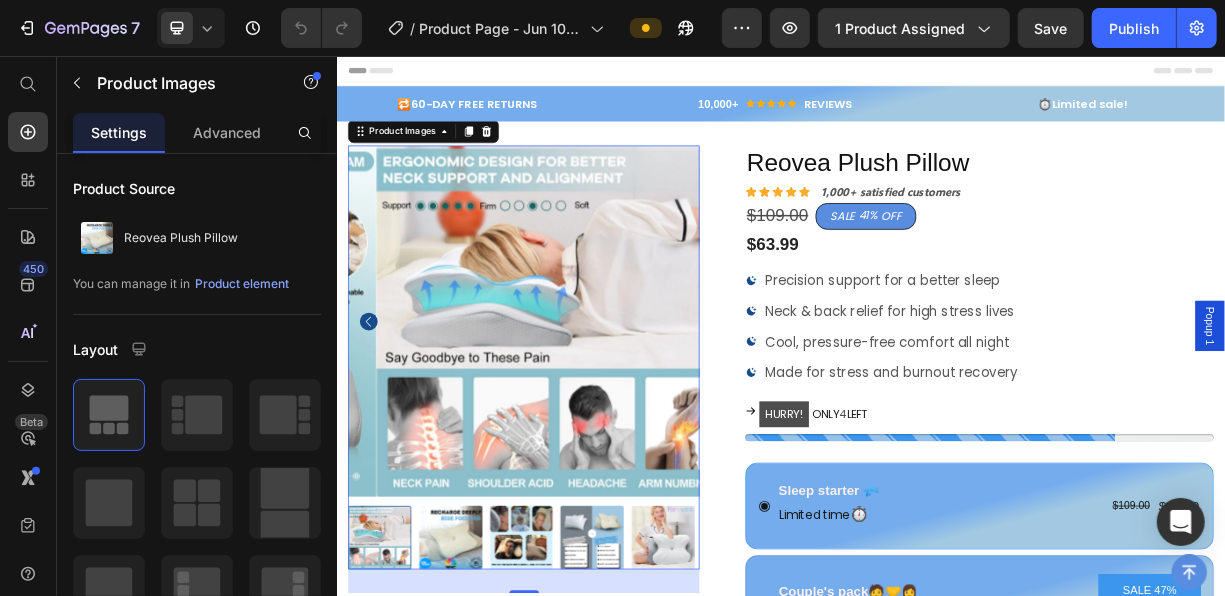click 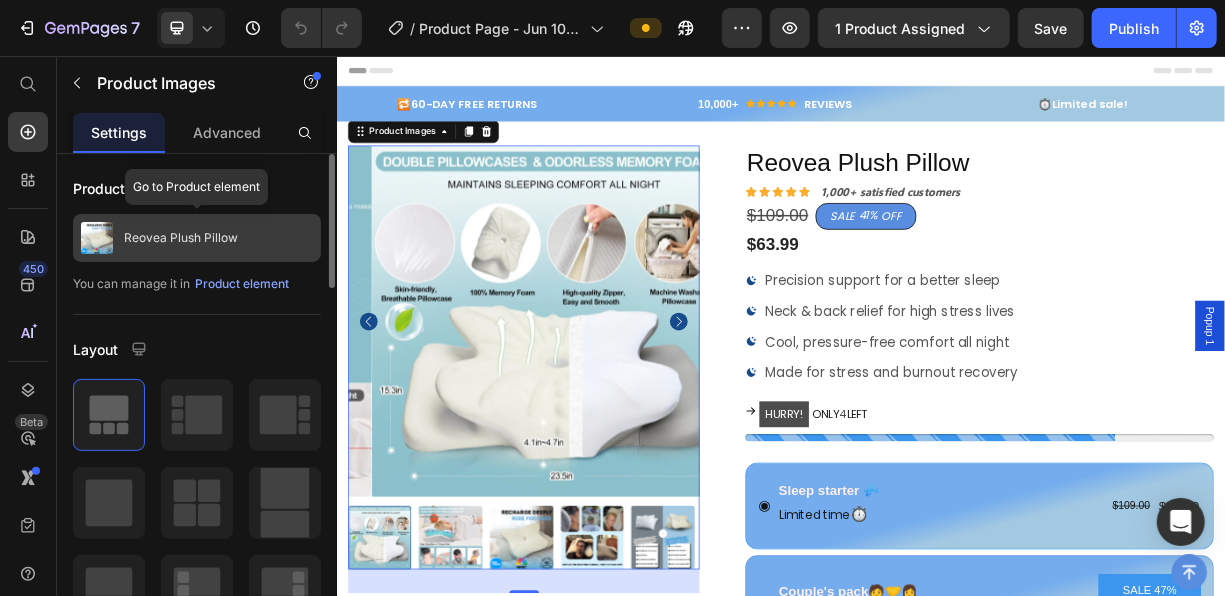 click on "Reovea Plush Pillow" at bounding box center [181, 238] 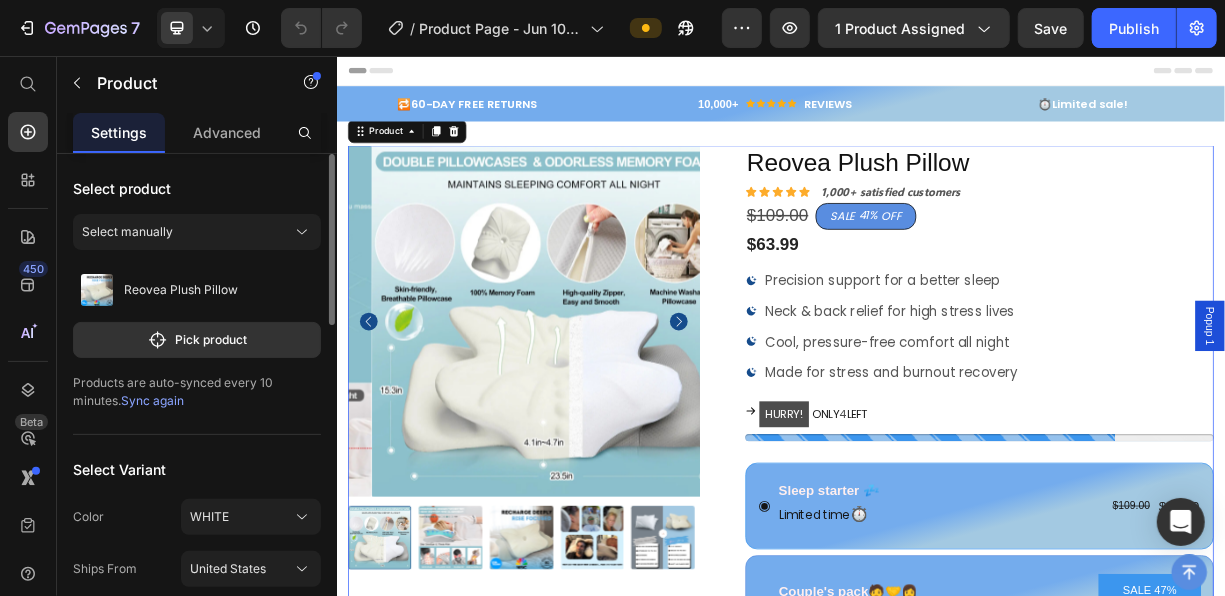 click on "Sync again" at bounding box center (152, 400) 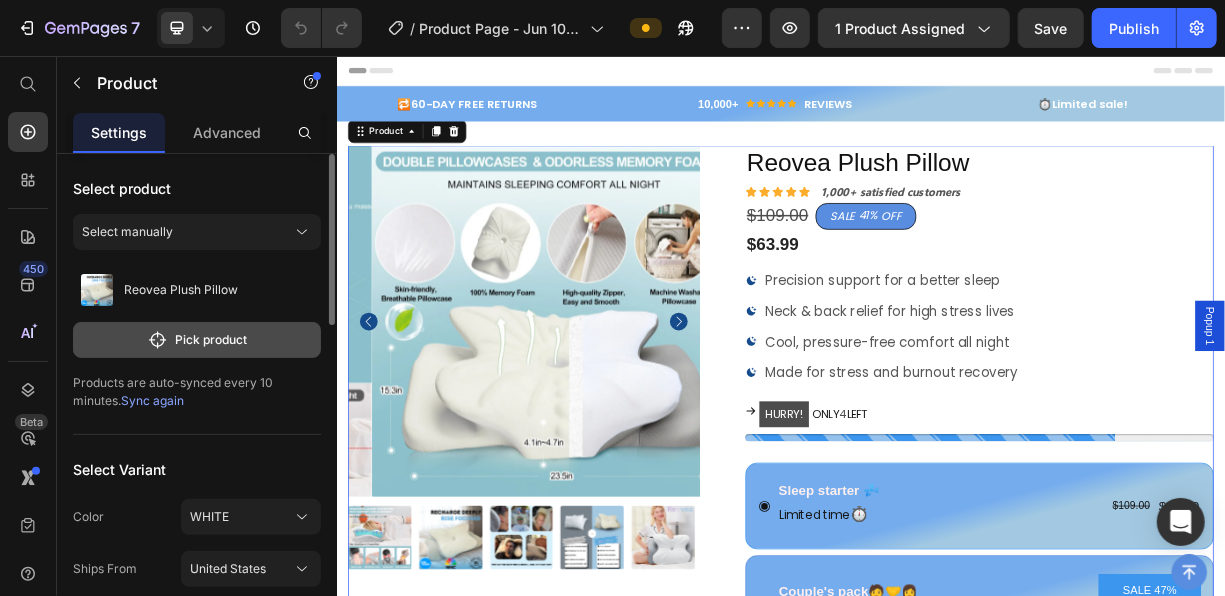 click on "Pick product" at bounding box center (197, 340) 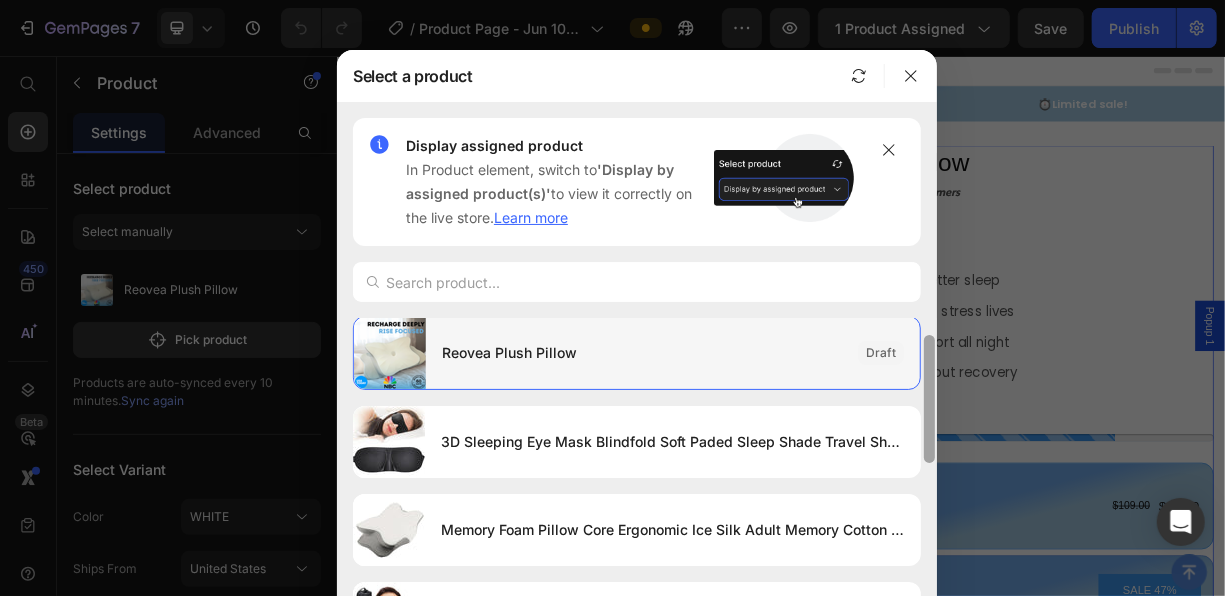 scroll, scrollTop: 0, scrollLeft: 0, axis: both 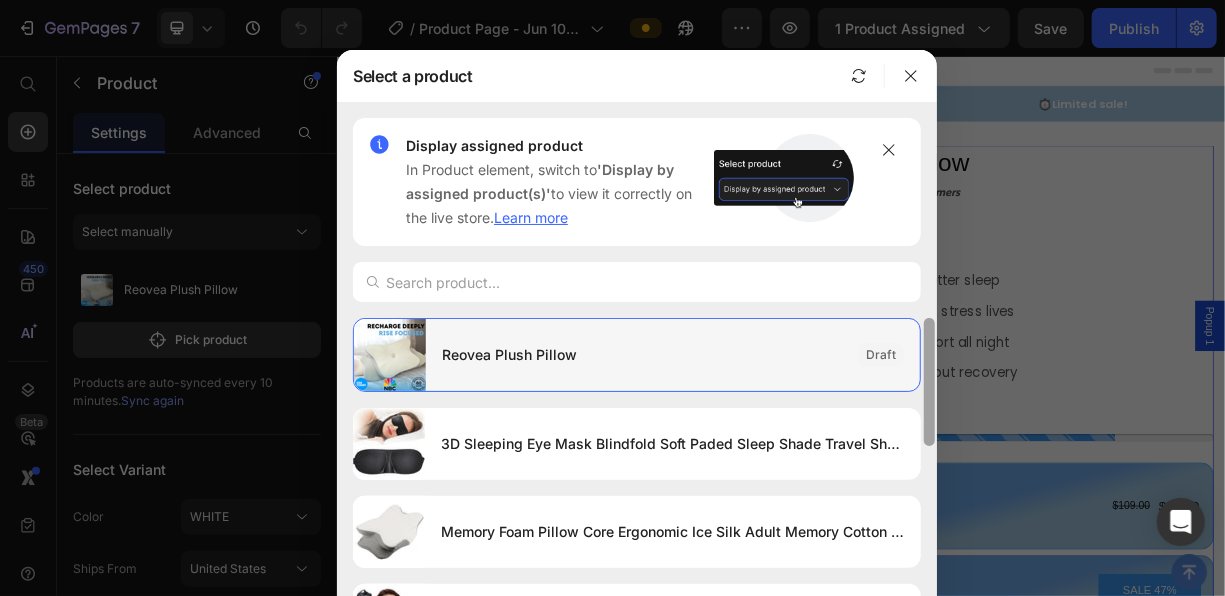drag, startPoint x: 925, startPoint y: 378, endPoint x: 912, endPoint y: 336, distance: 43.965897 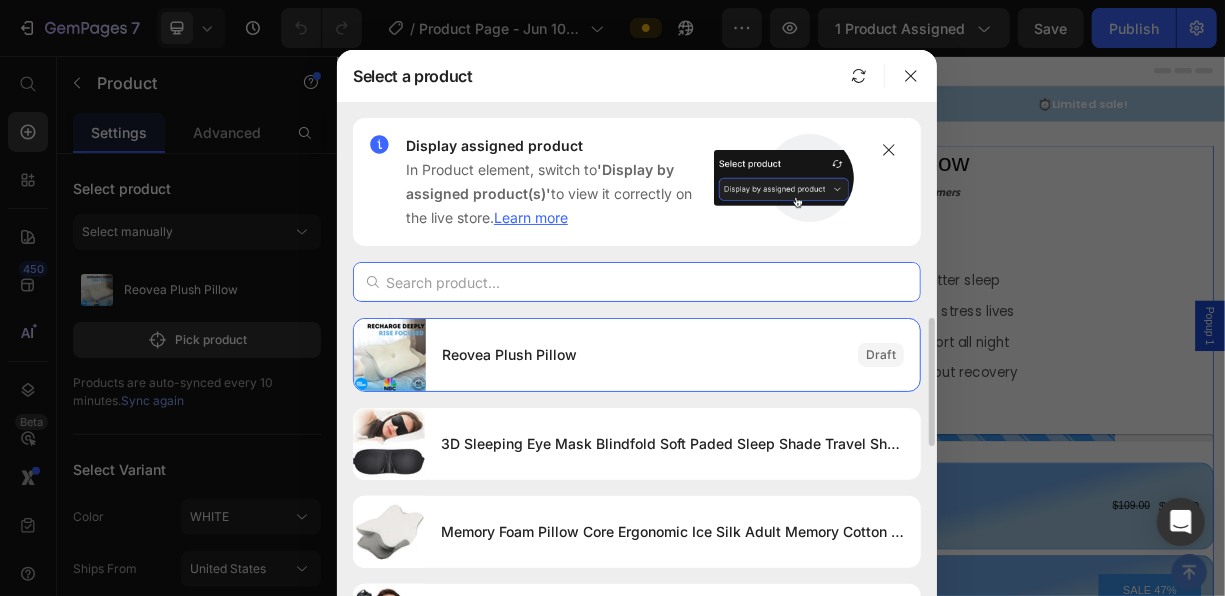 click at bounding box center (637, 282) 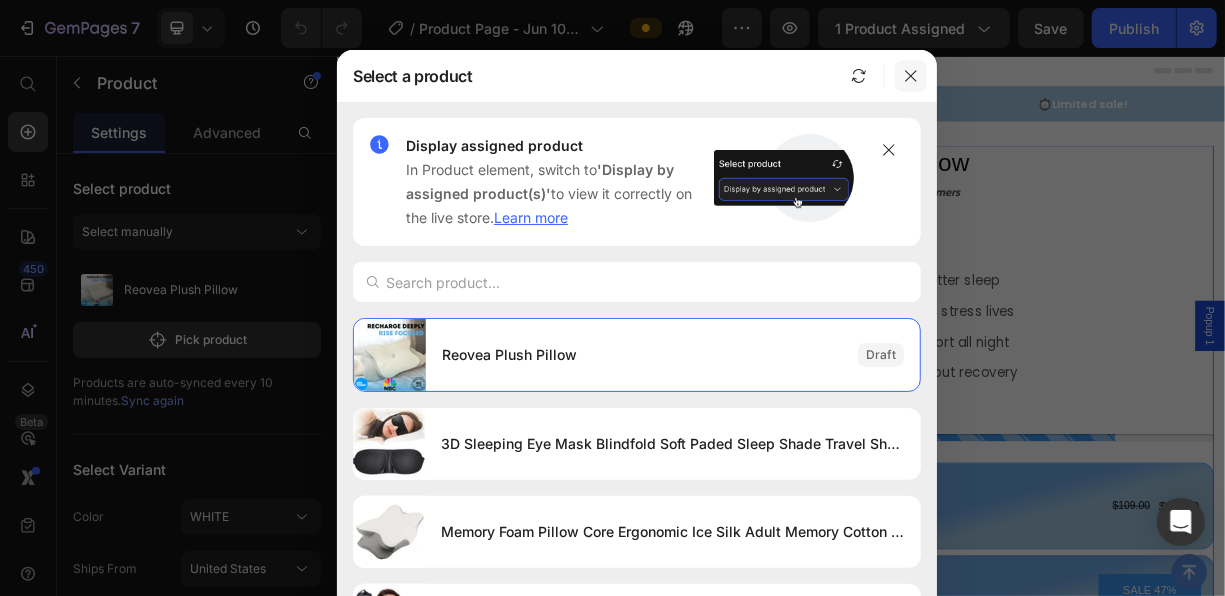 click 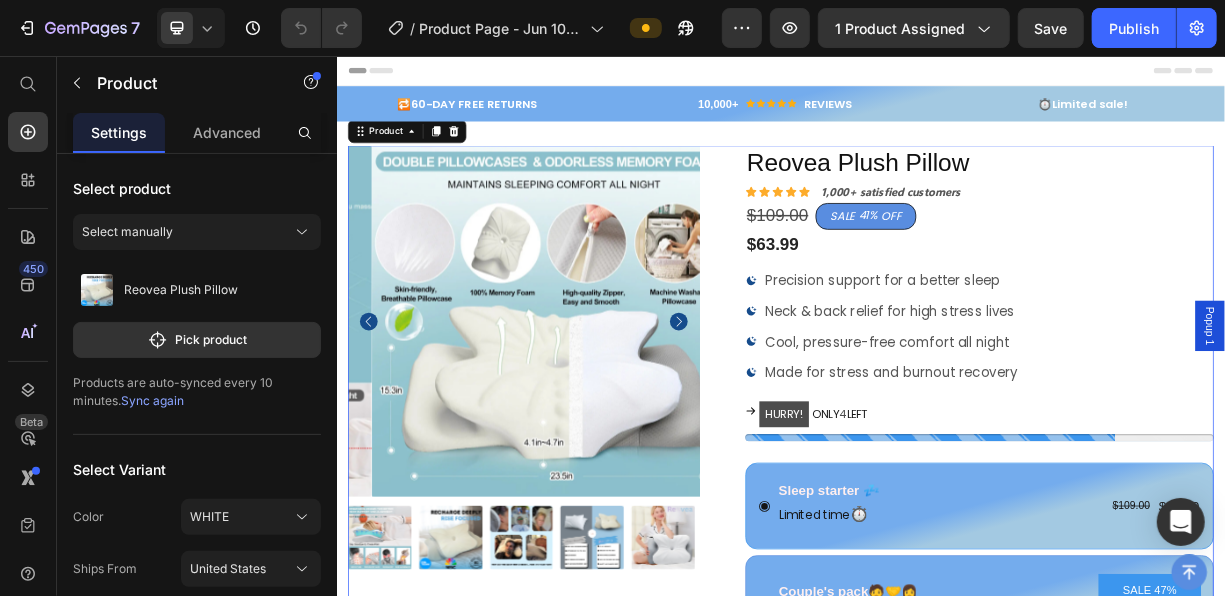 click on "Sync again" at bounding box center (152, 400) 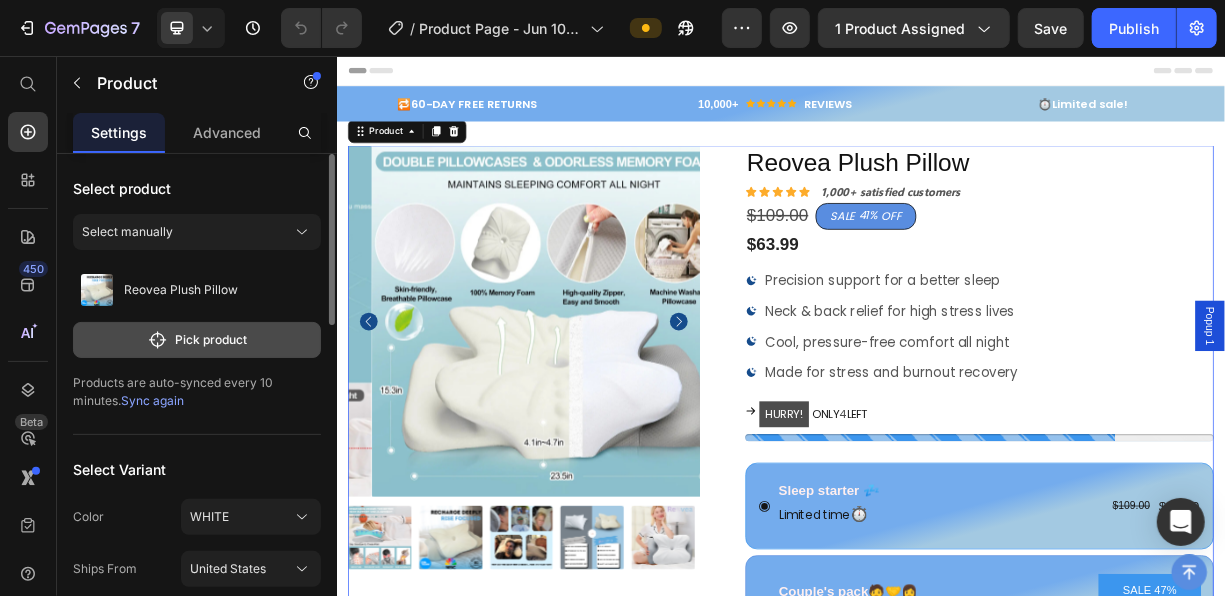 click on "Pick product" at bounding box center [197, 340] 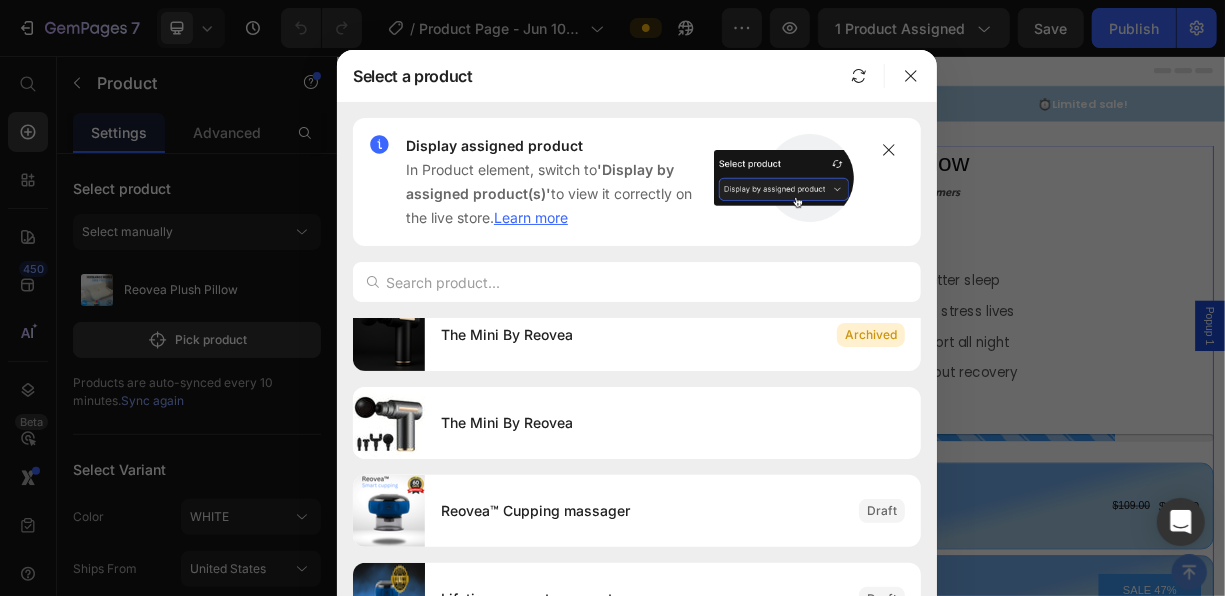 scroll, scrollTop: 0, scrollLeft: 0, axis: both 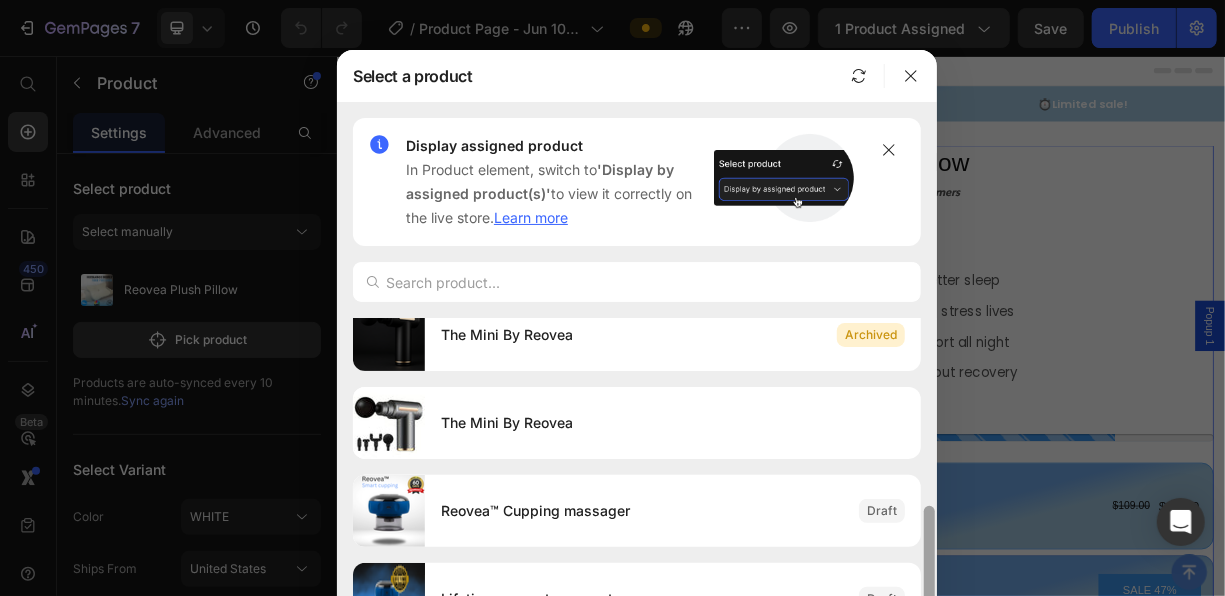 drag, startPoint x: 933, startPoint y: 386, endPoint x: 927, endPoint y: 647, distance: 261.06897 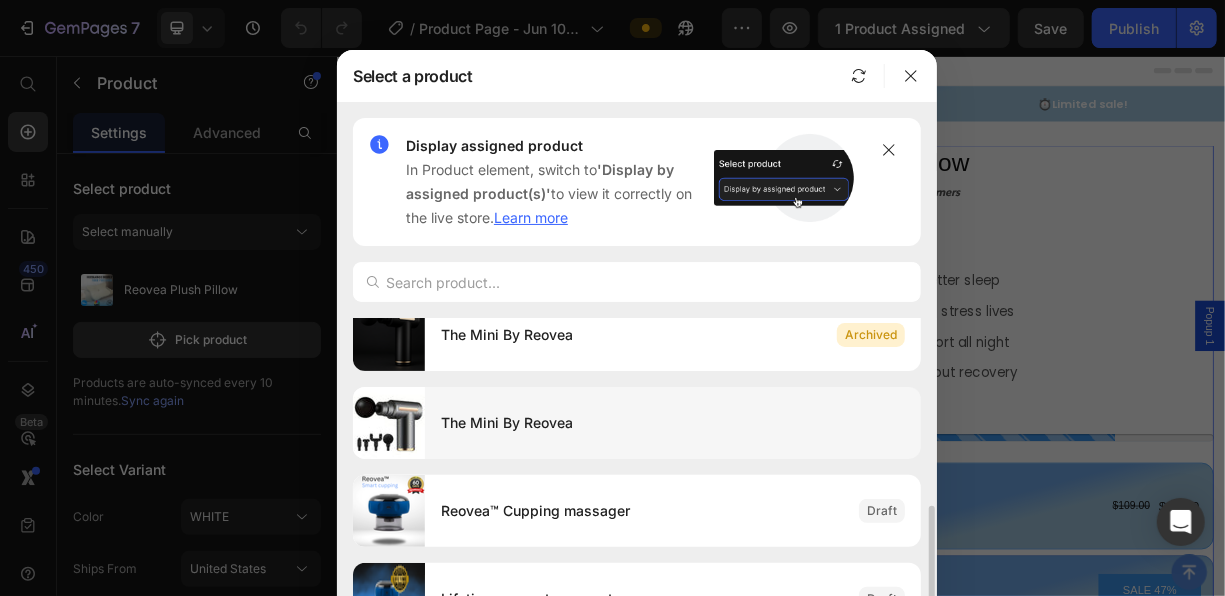 scroll, scrollTop: 0, scrollLeft: 0, axis: both 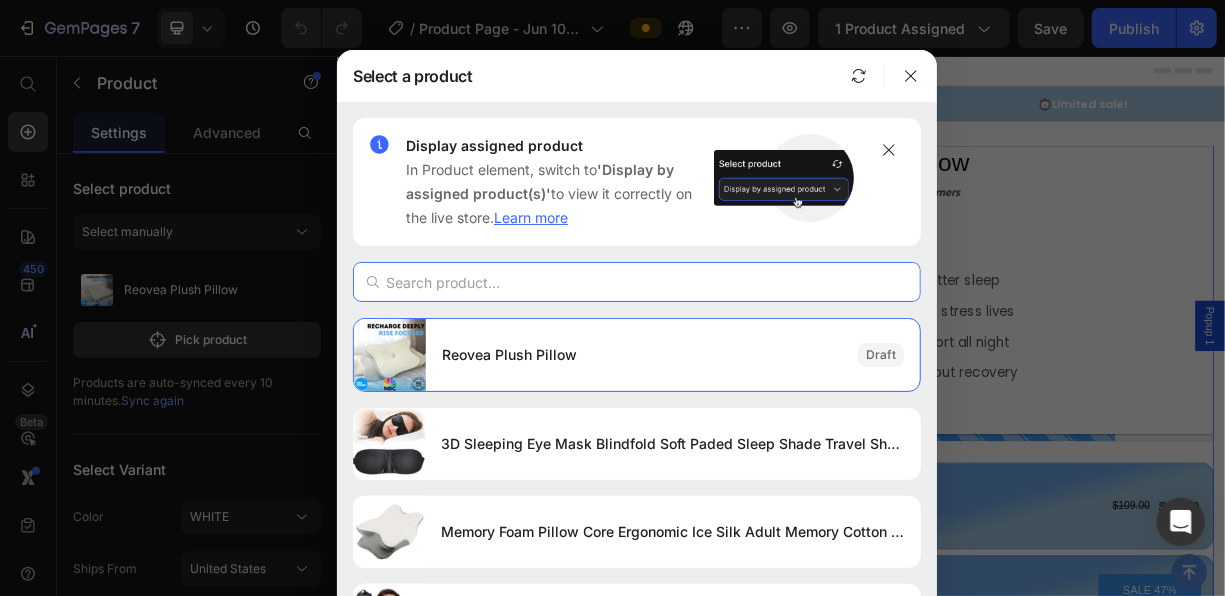 click at bounding box center [637, 282] 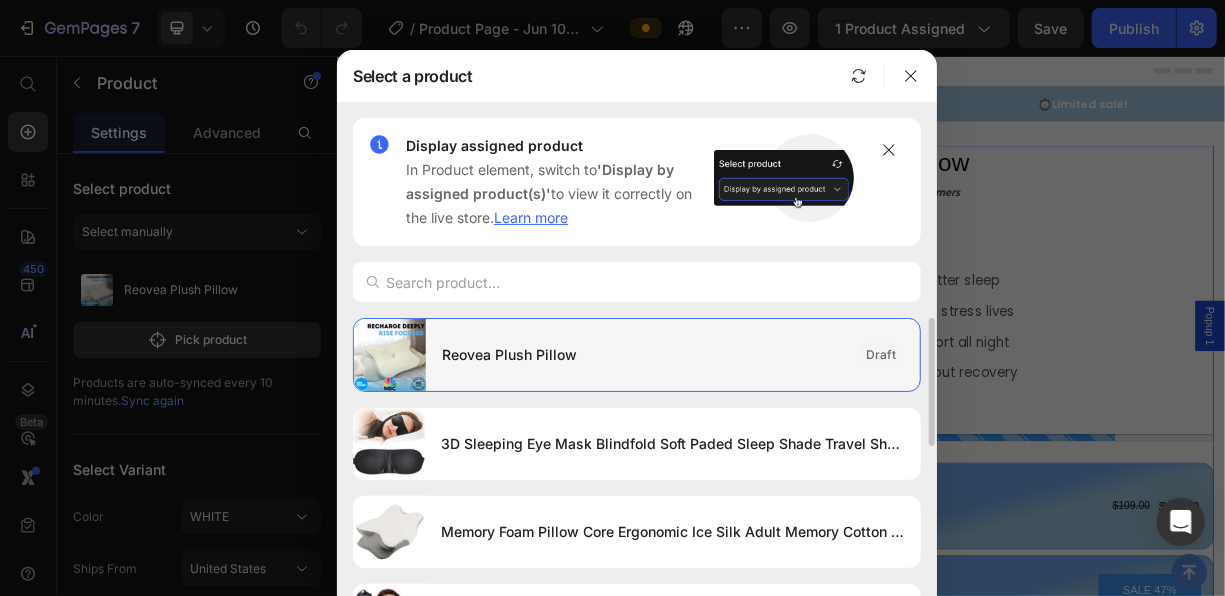 click on "Reovea Plush Pillow" at bounding box center (642, 355) 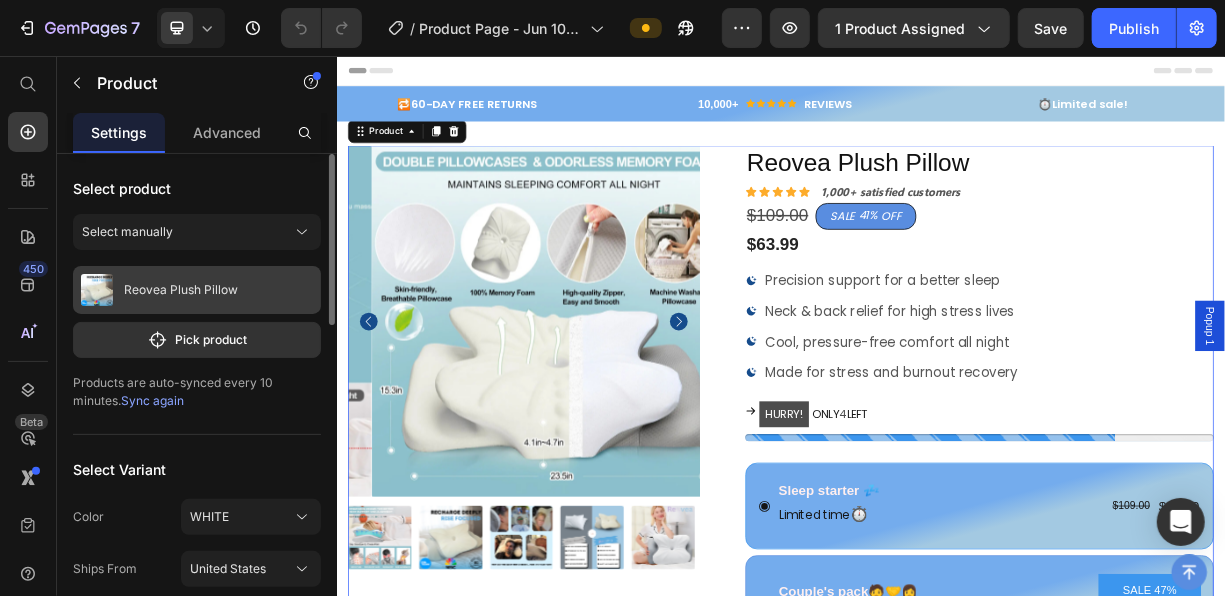 click on "Reovea Plush Pillow" at bounding box center [197, 290] 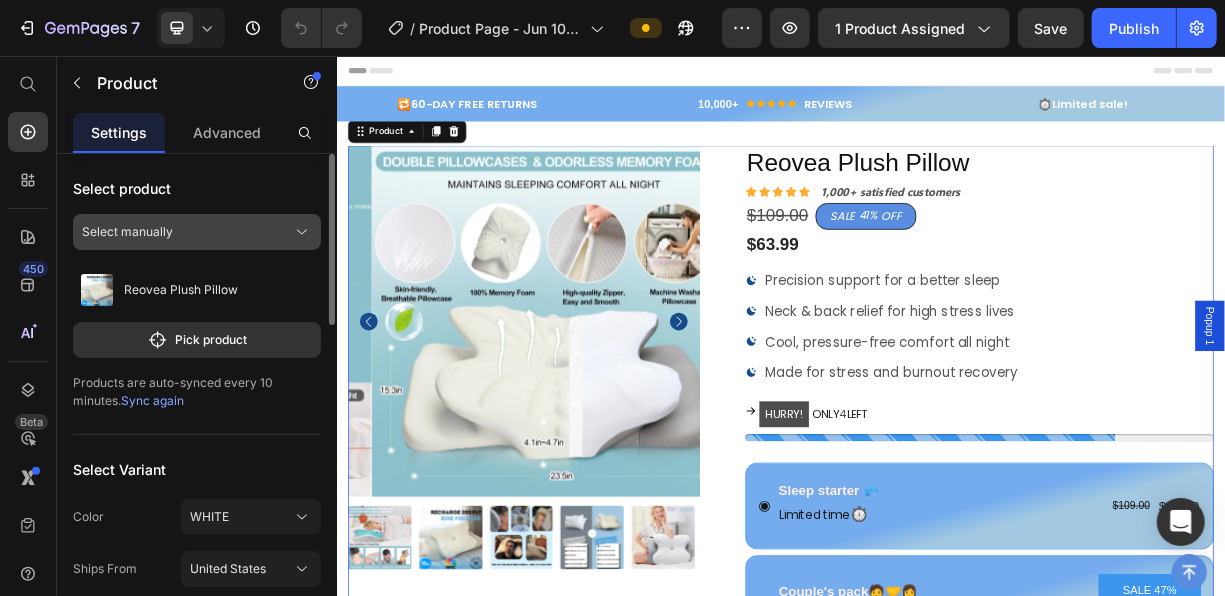 click on "Select manually" 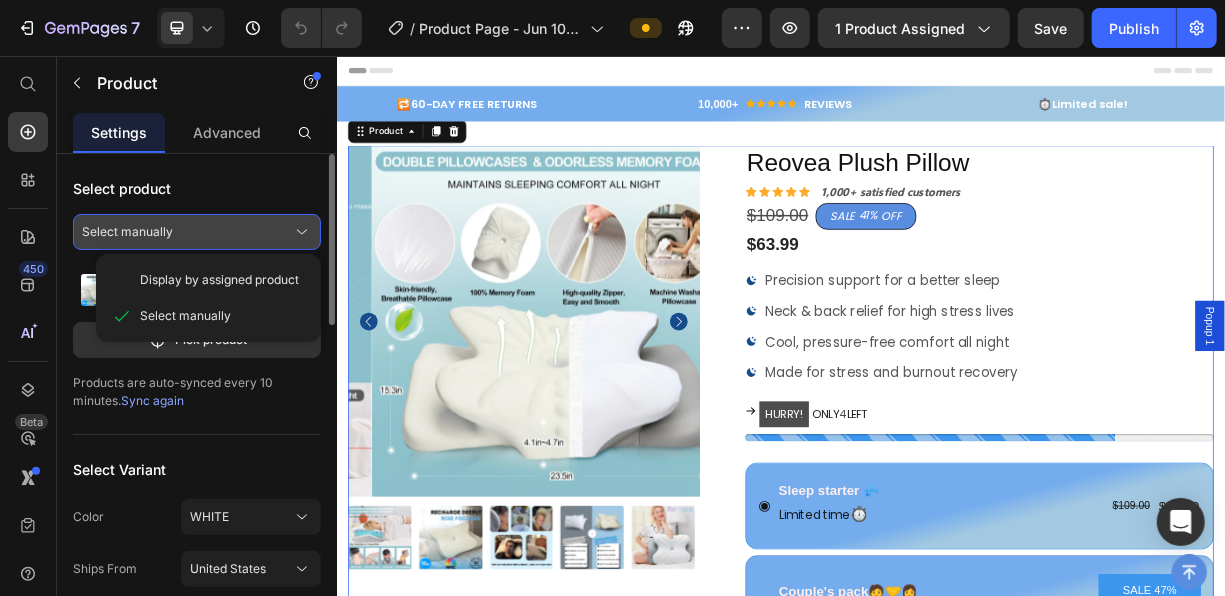 click on "Select manually" 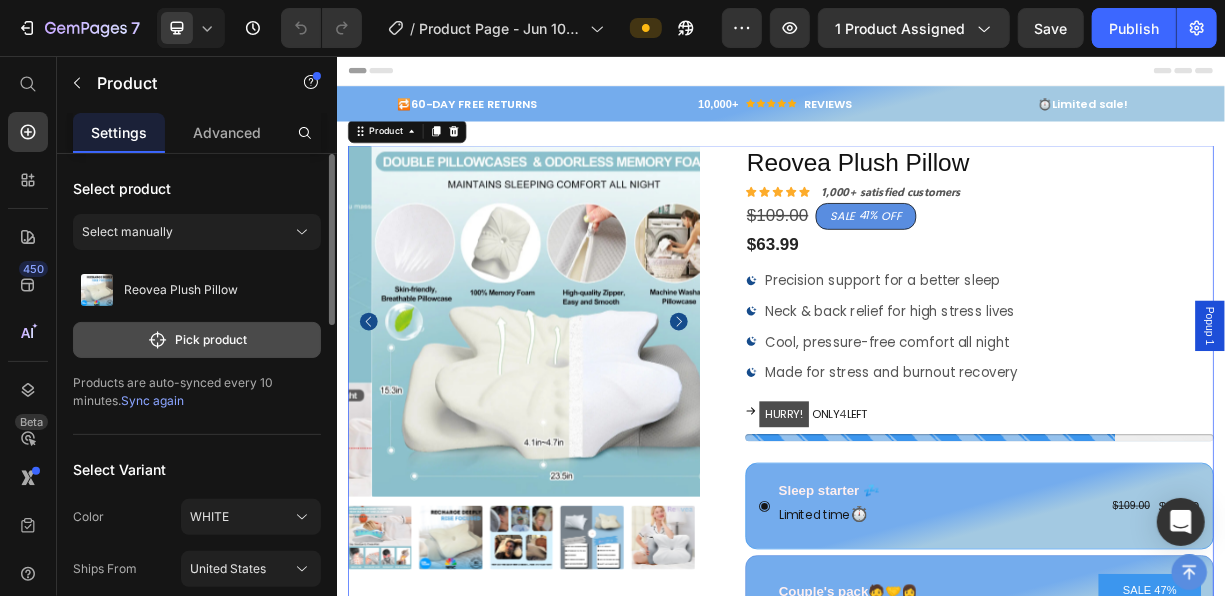 click on "Pick product" 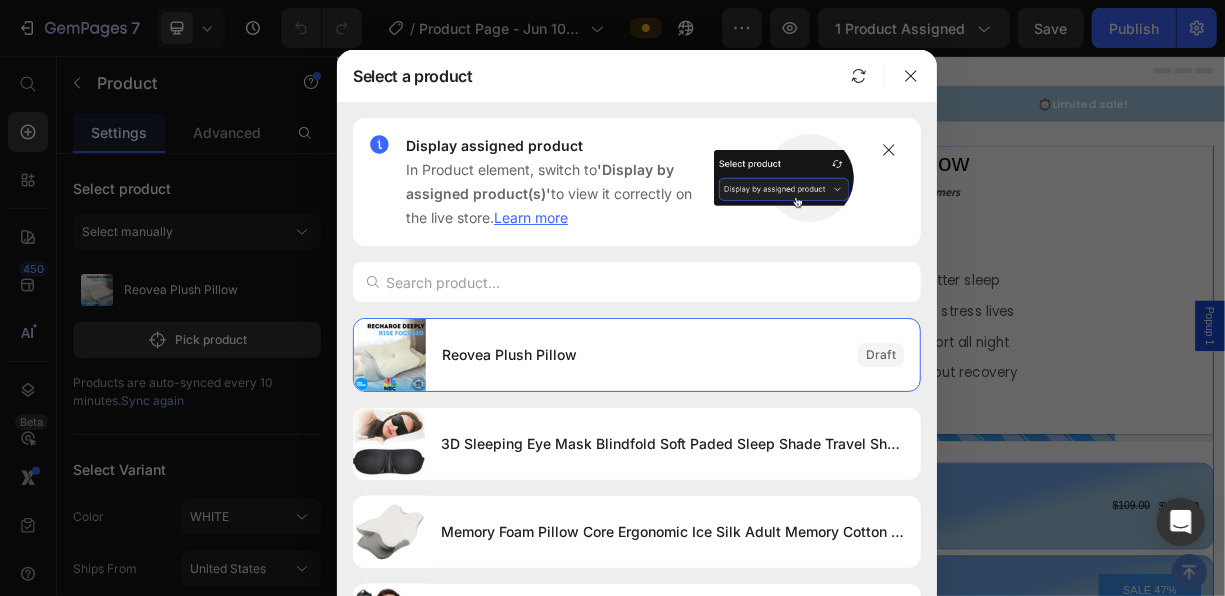 click at bounding box center [859, 76] 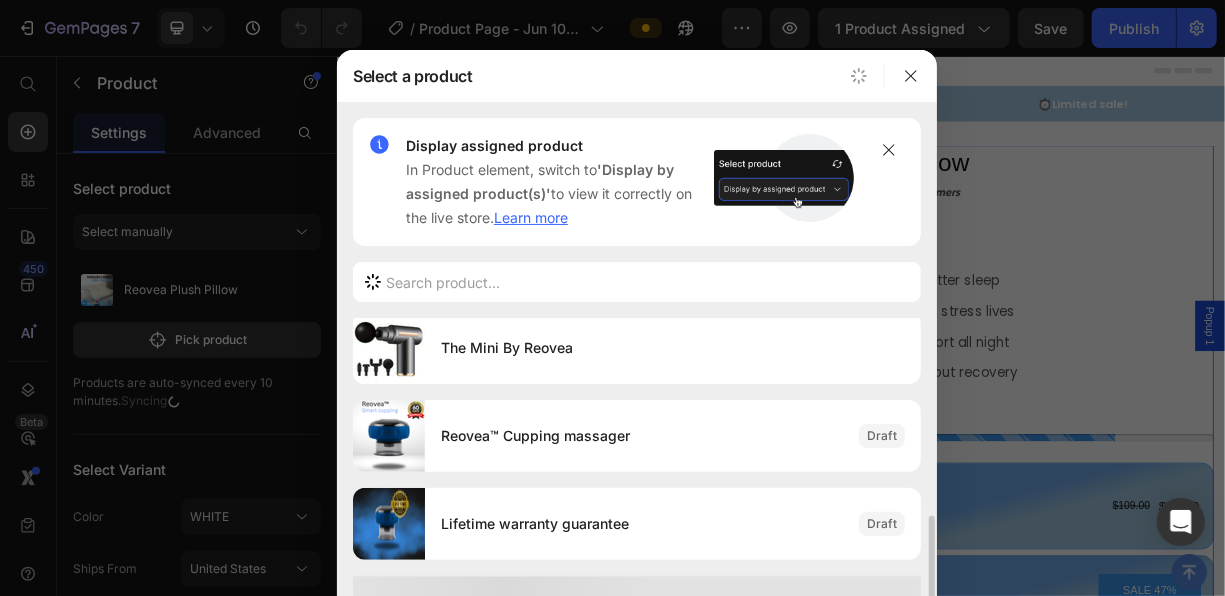 scroll, scrollTop: 0, scrollLeft: 0, axis: both 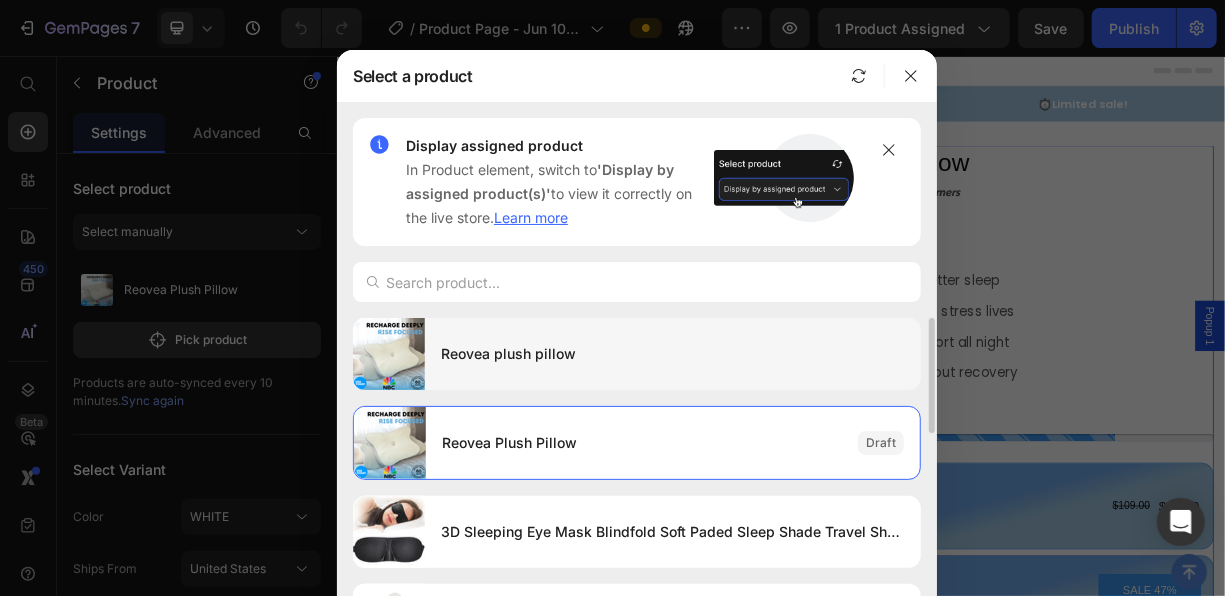 click on "Reovea plush pillow" at bounding box center (673, 354) 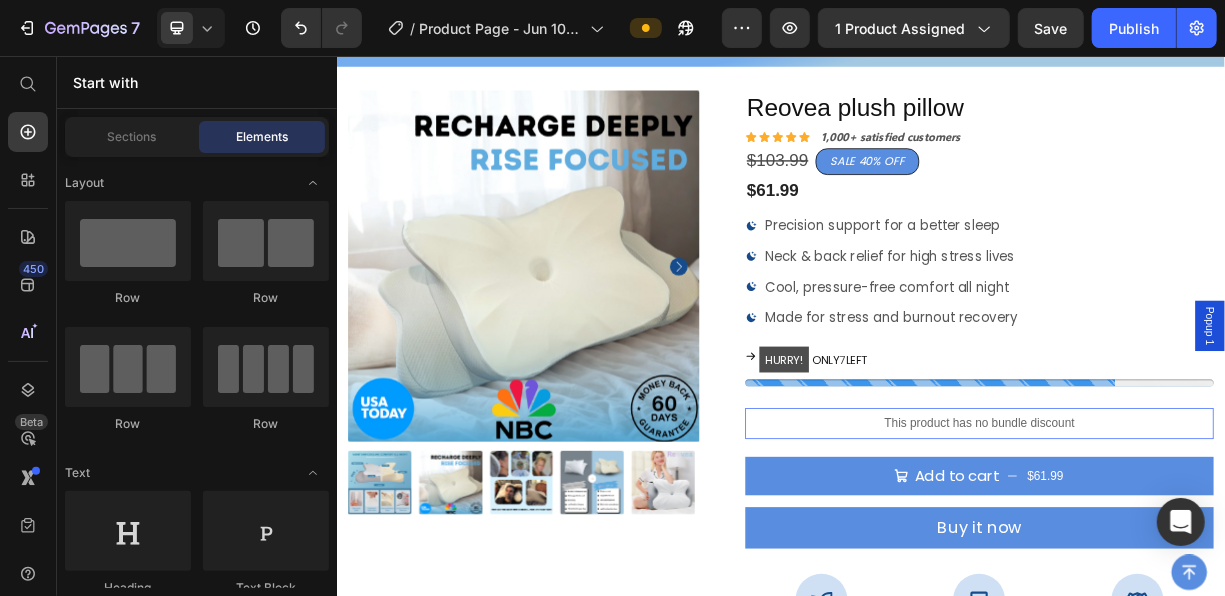 scroll, scrollTop: 0, scrollLeft: 0, axis: both 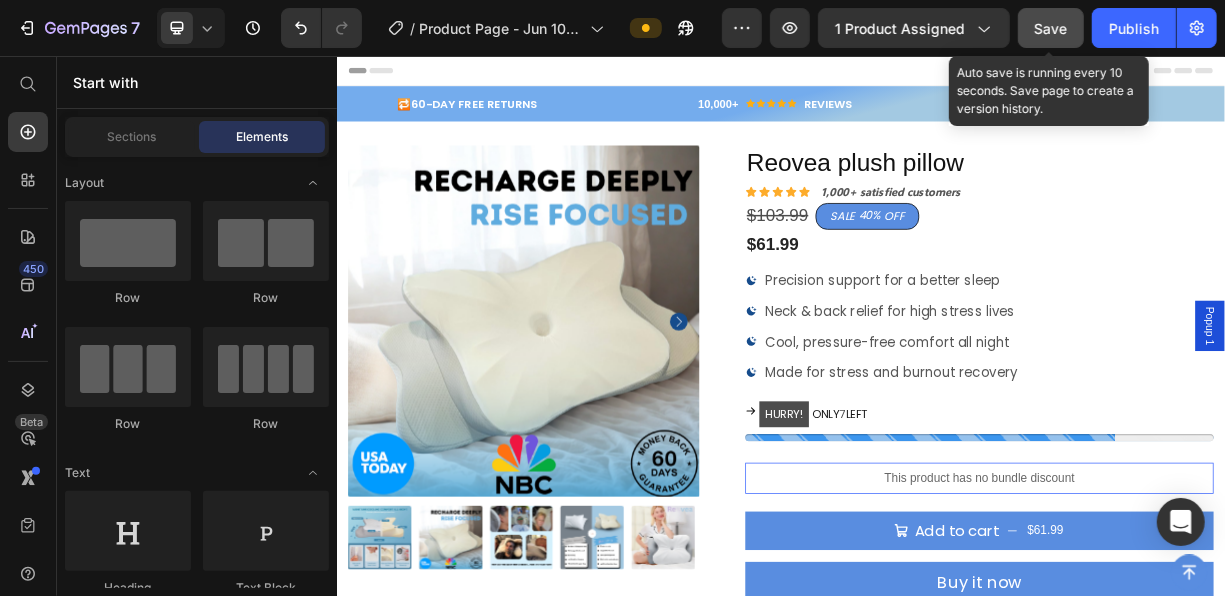click on "Save" at bounding box center [1051, 28] 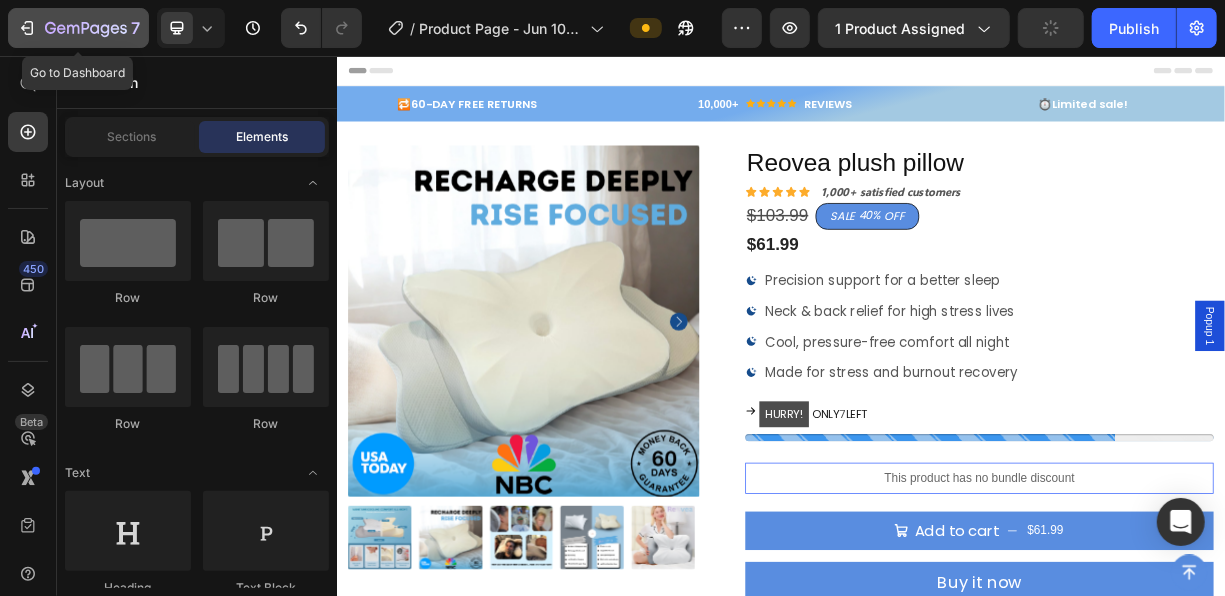 click 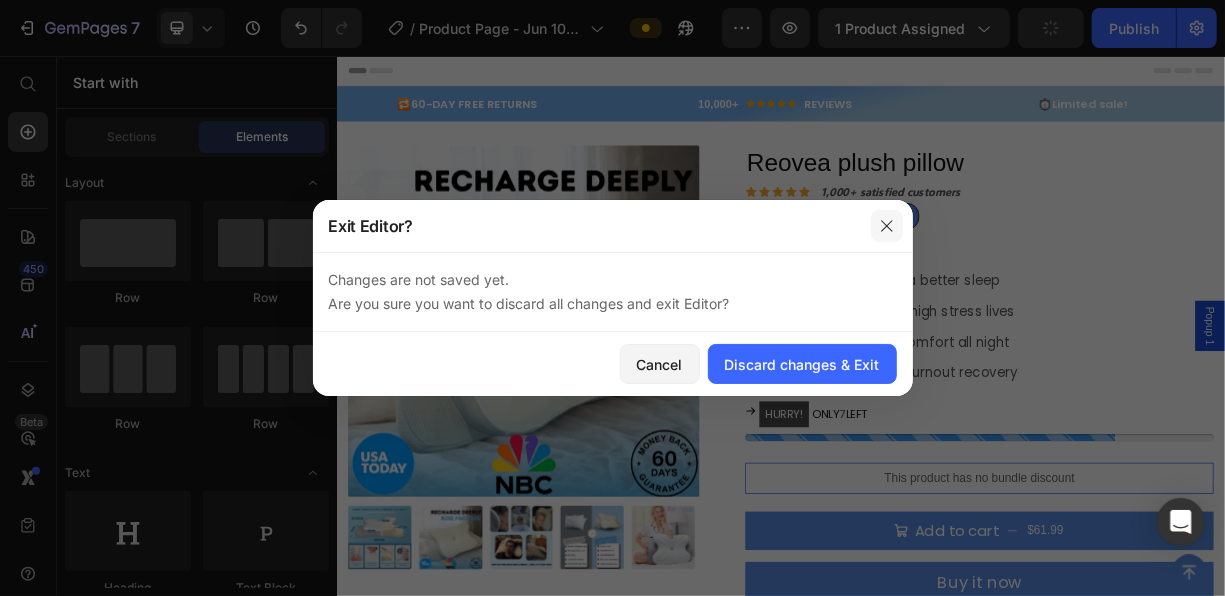 click at bounding box center [887, 226] 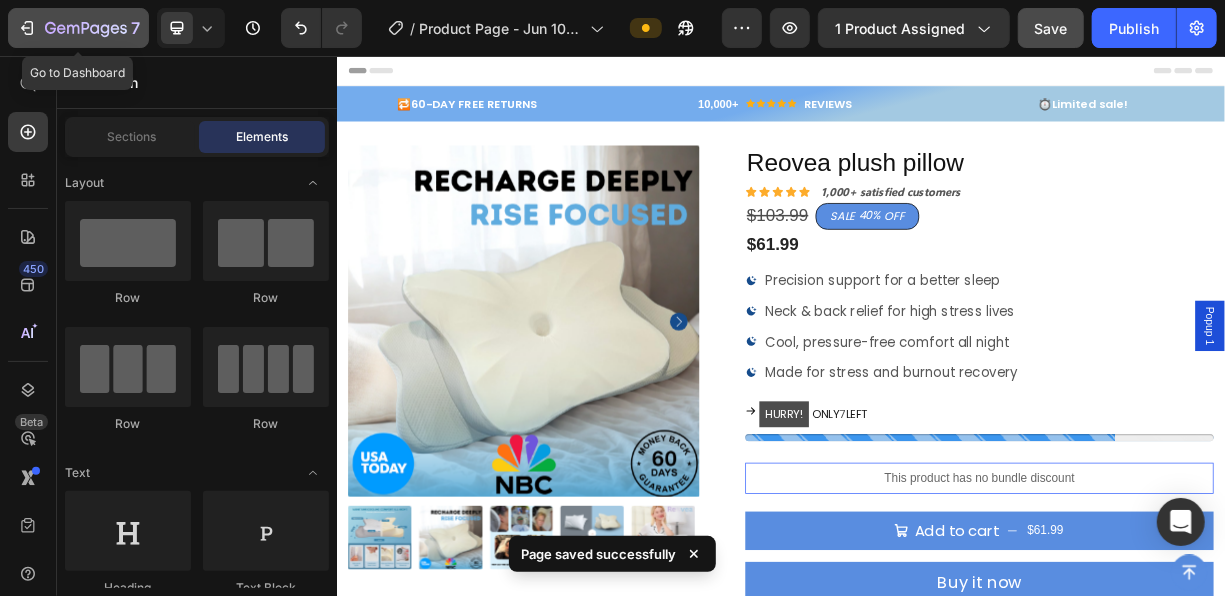 click 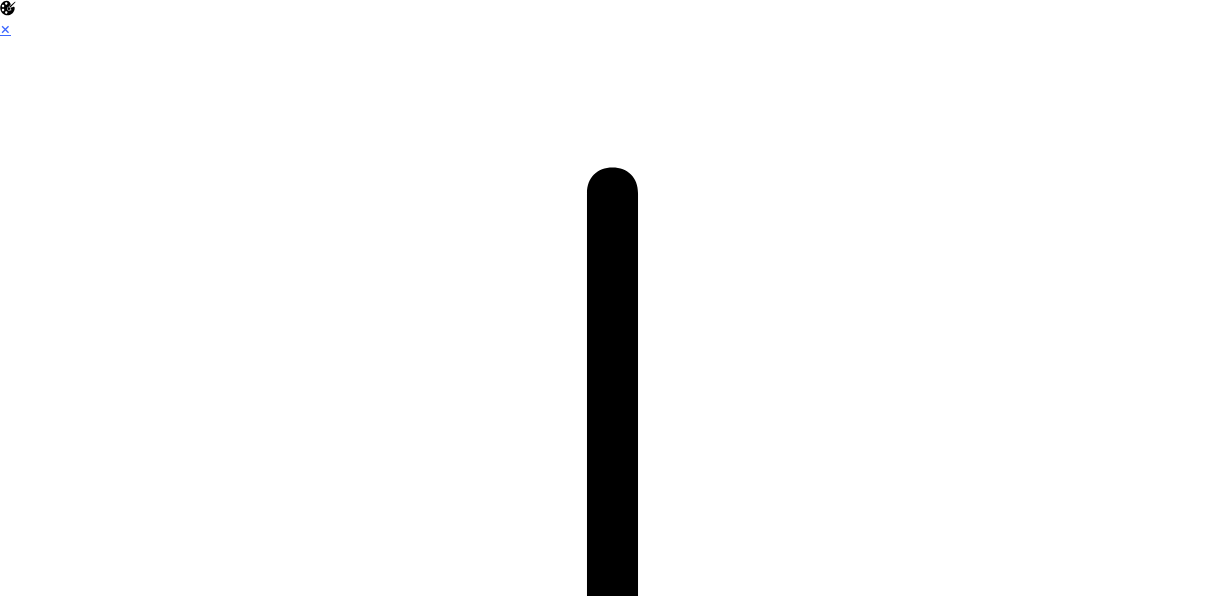 scroll, scrollTop: 0, scrollLeft: 0, axis: both 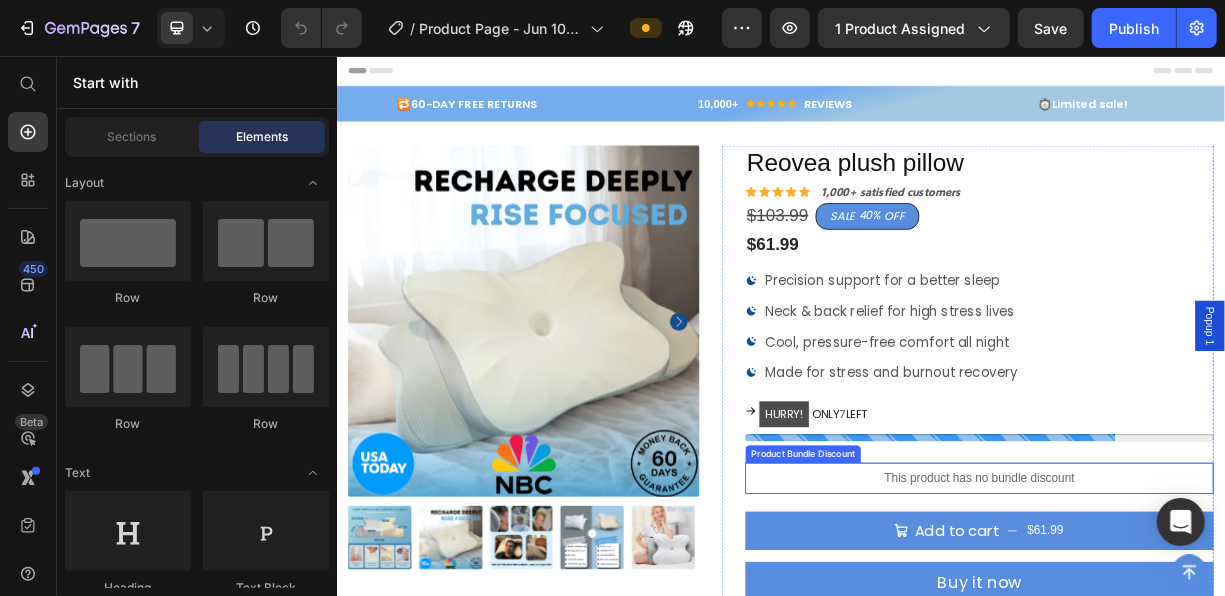 click on "This product has no bundle discount" at bounding box center (1204, 626) 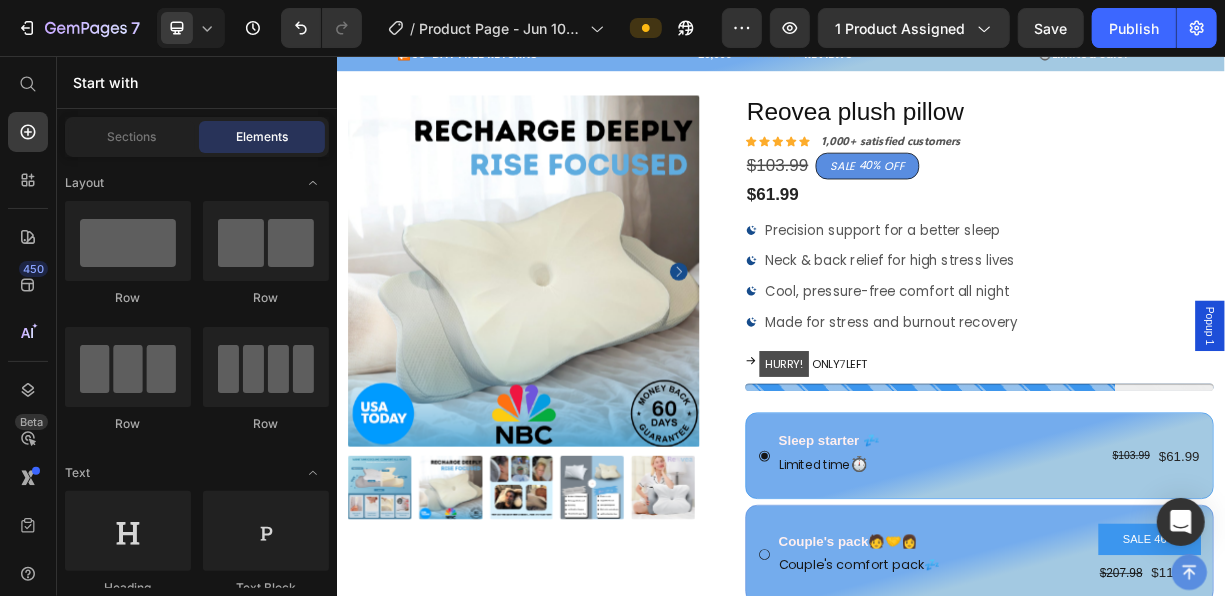 scroll, scrollTop: 0, scrollLeft: 0, axis: both 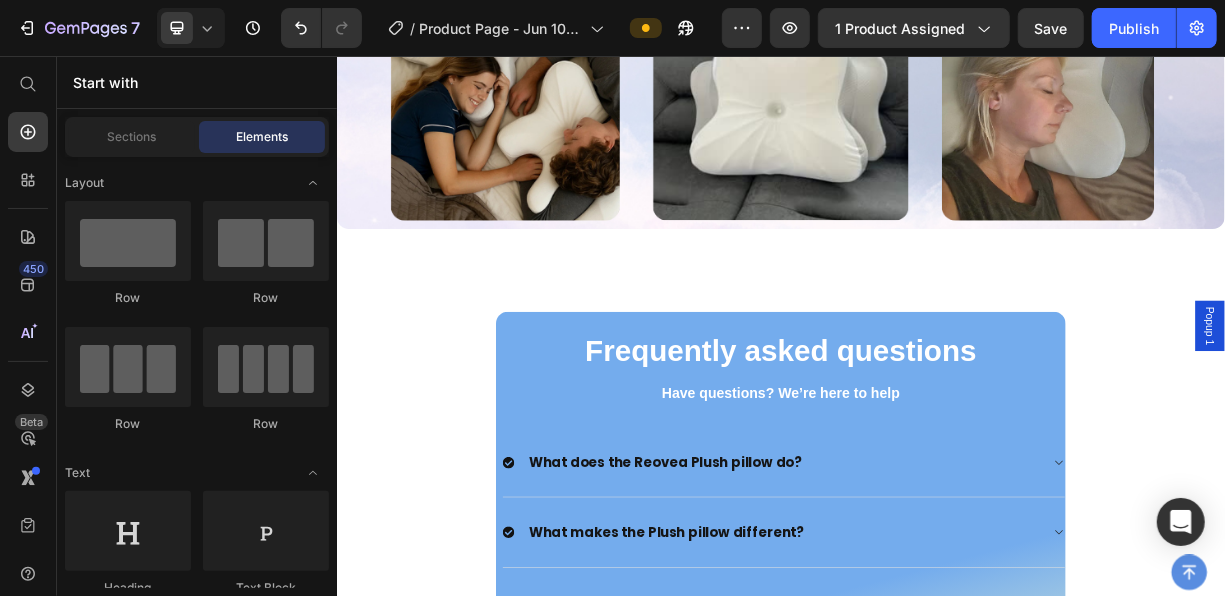click on "Popup 1" at bounding box center [1516, 420] 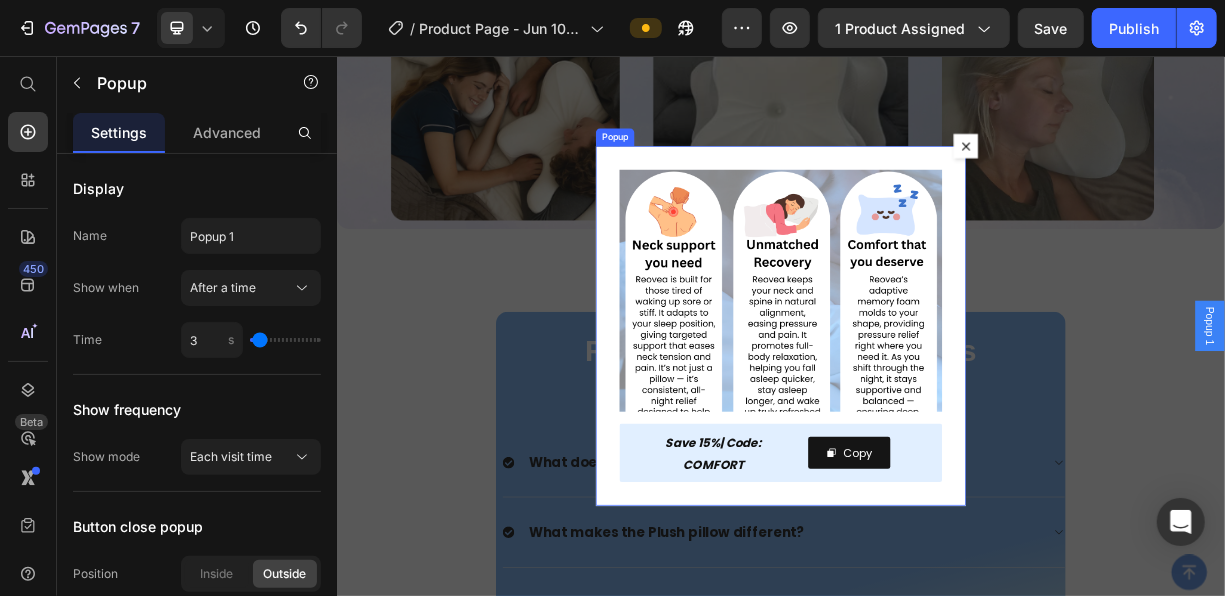 click 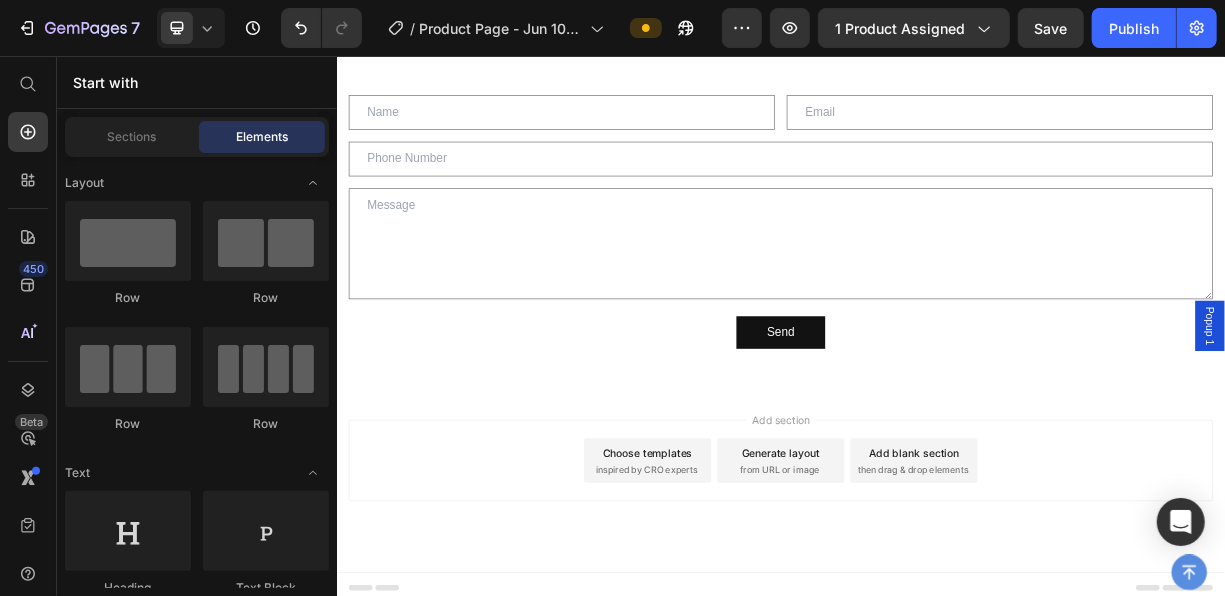 scroll, scrollTop: 4172, scrollLeft: 0, axis: vertical 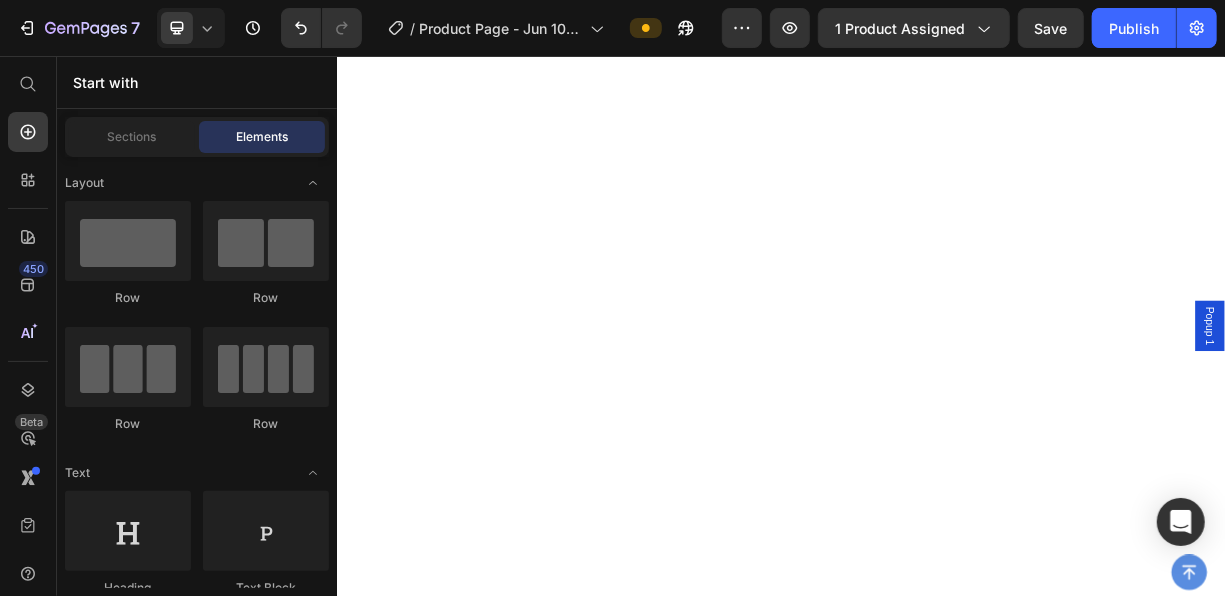 drag, startPoint x: 1534, startPoint y: 624, endPoint x: 1545, endPoint y: 92, distance: 532.1137 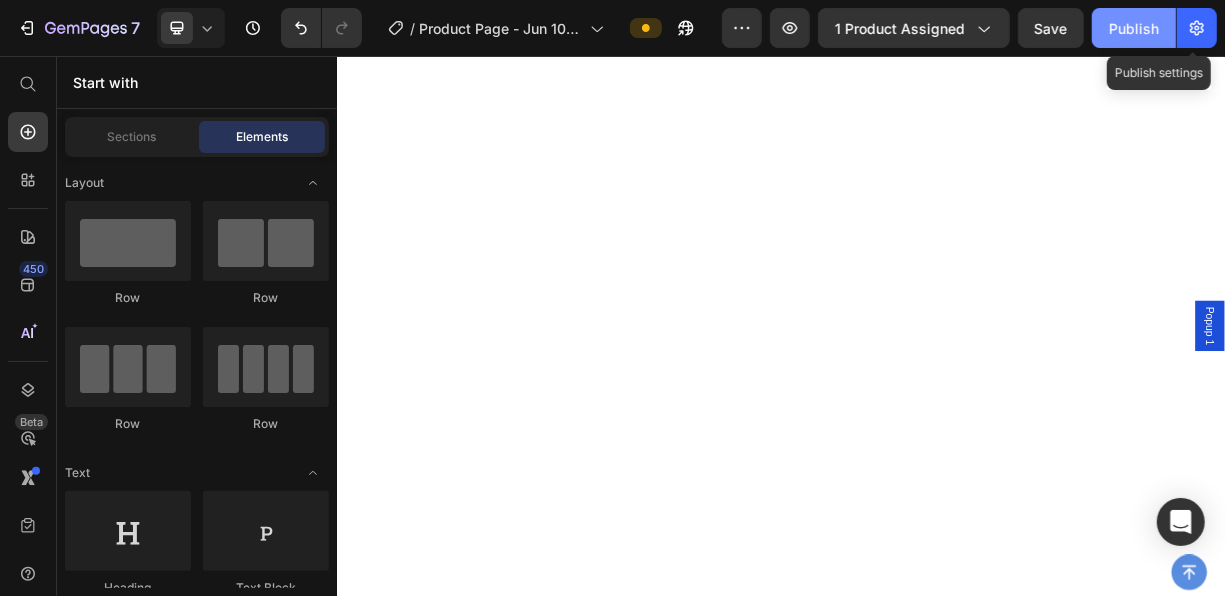 scroll, scrollTop: 0, scrollLeft: 0, axis: both 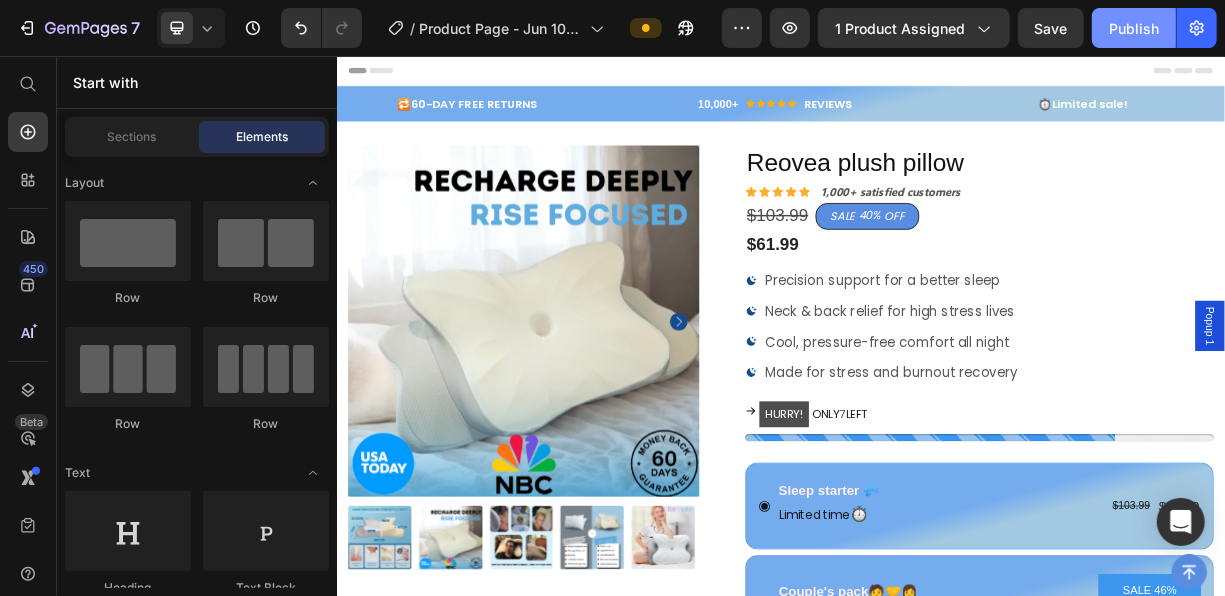 click on "Publish" at bounding box center [1134, 28] 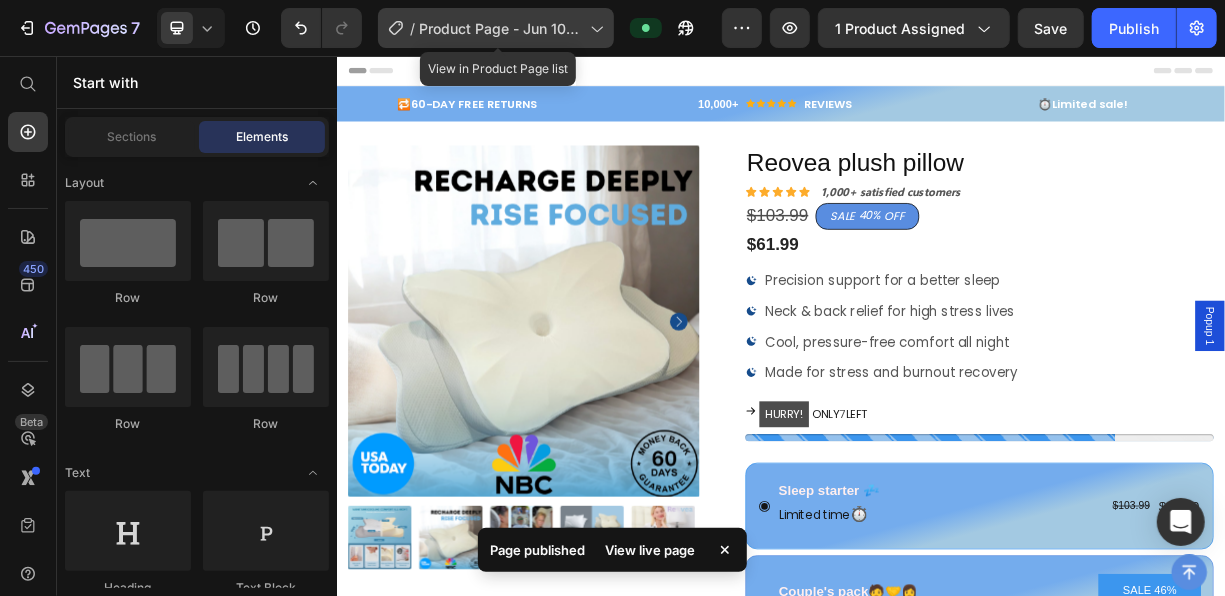 click on "Product Page - Jun 10, 21:40:37" at bounding box center (500, 28) 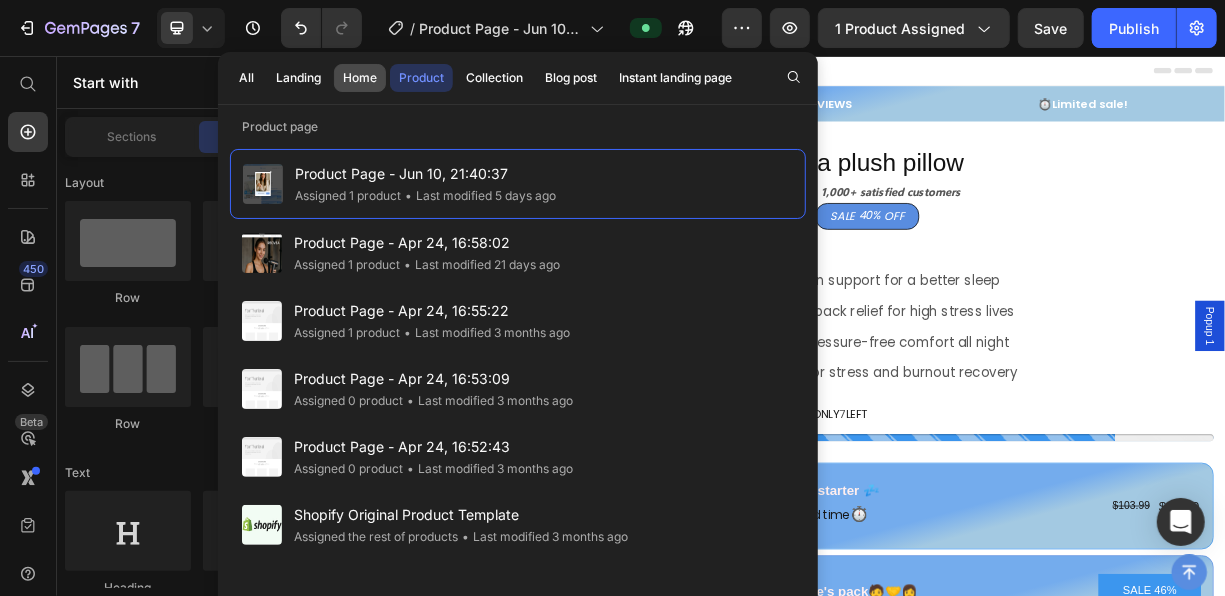 click on "Home" at bounding box center (360, 78) 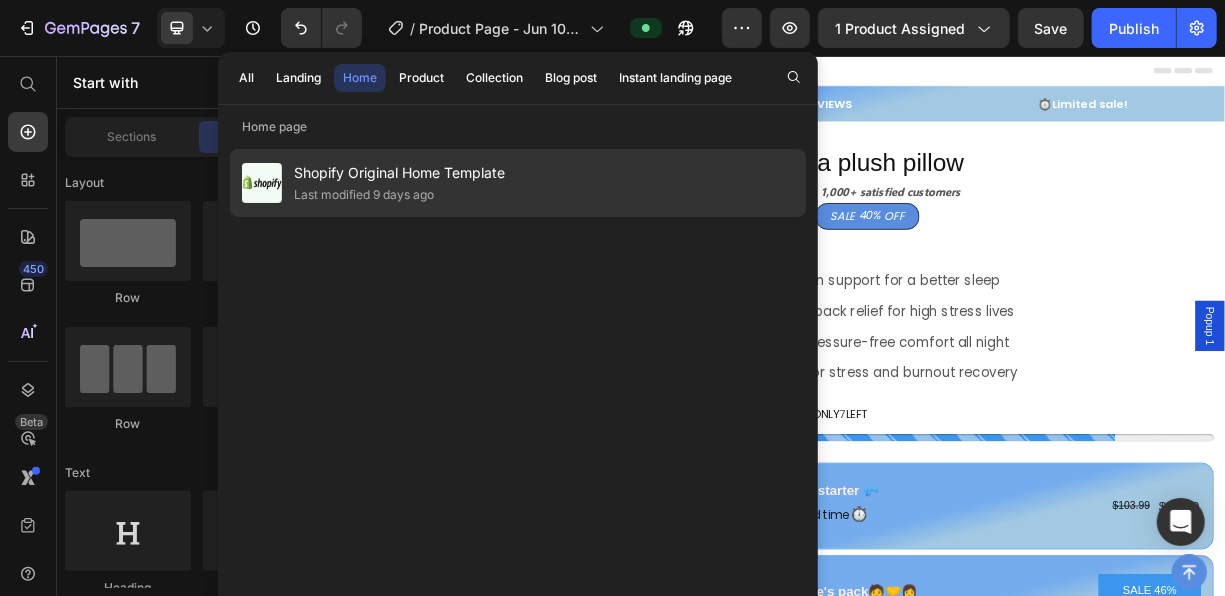 click on "Shopify Original Home Template" at bounding box center (399, 173) 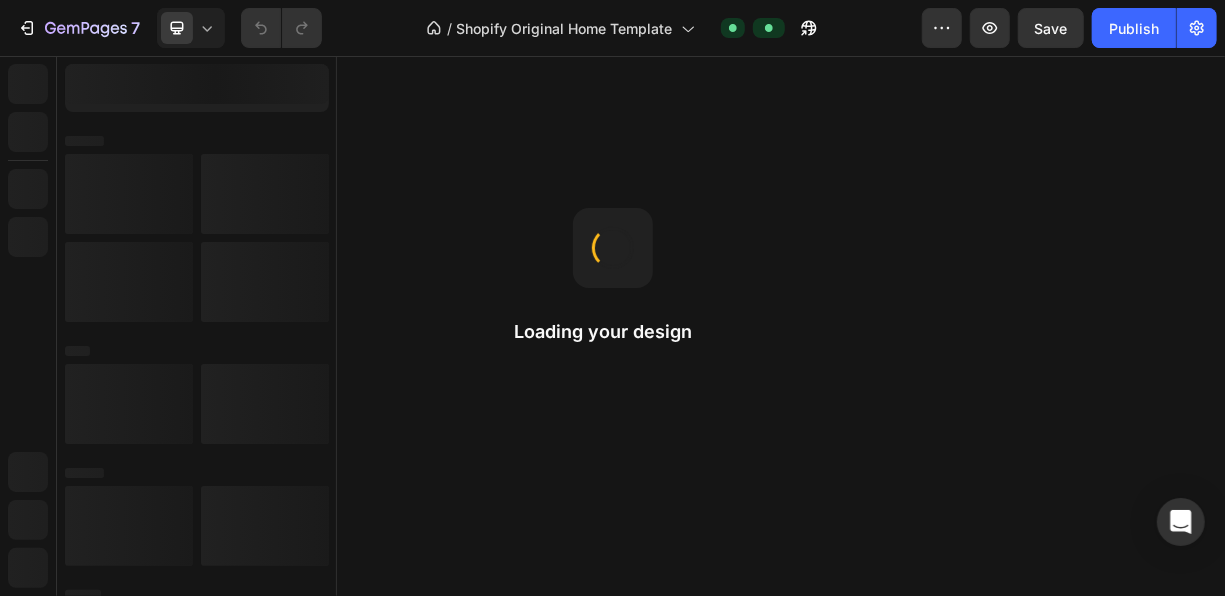 scroll, scrollTop: 0, scrollLeft: 0, axis: both 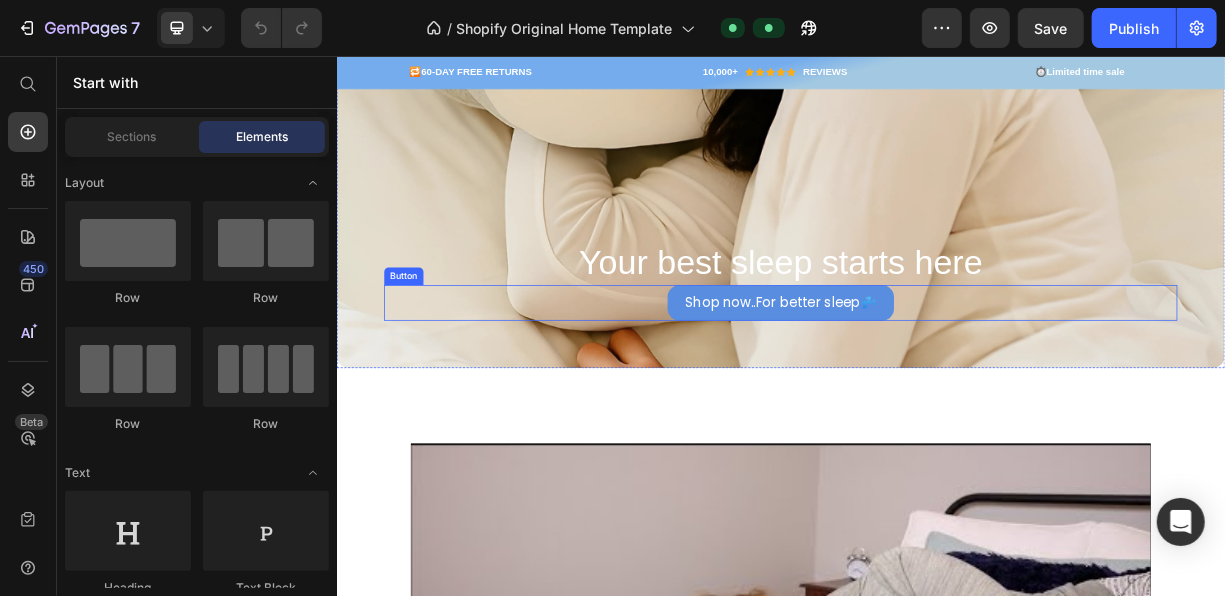 click on "Shop now..For better sleep💤 Button" at bounding box center [936, 389] 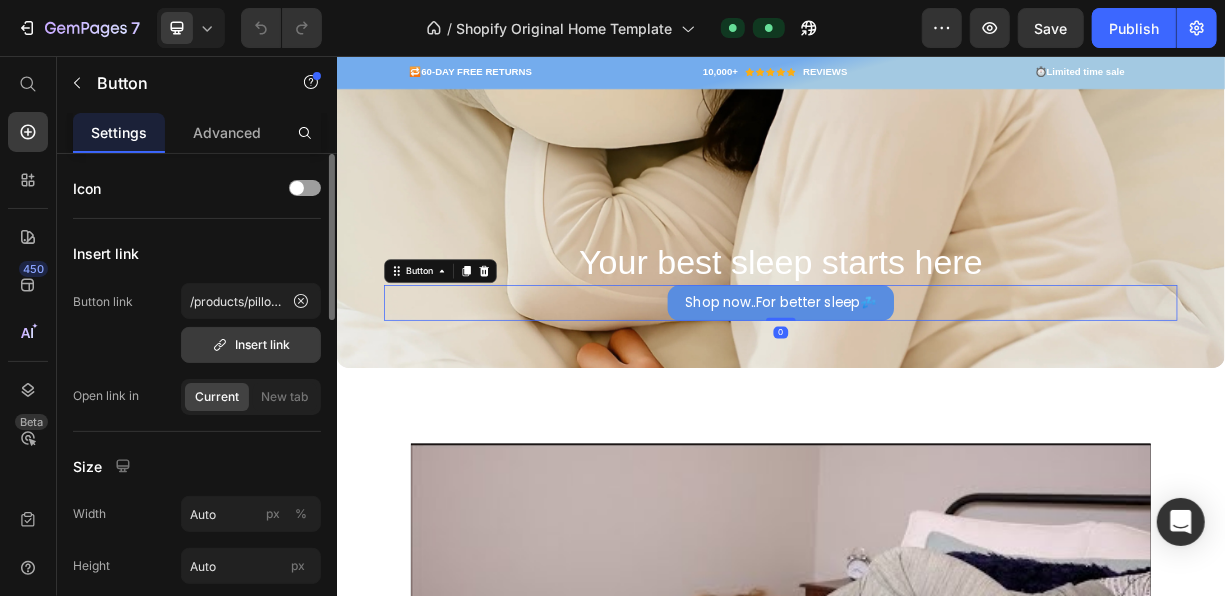 click on "Insert link" at bounding box center [251, 345] 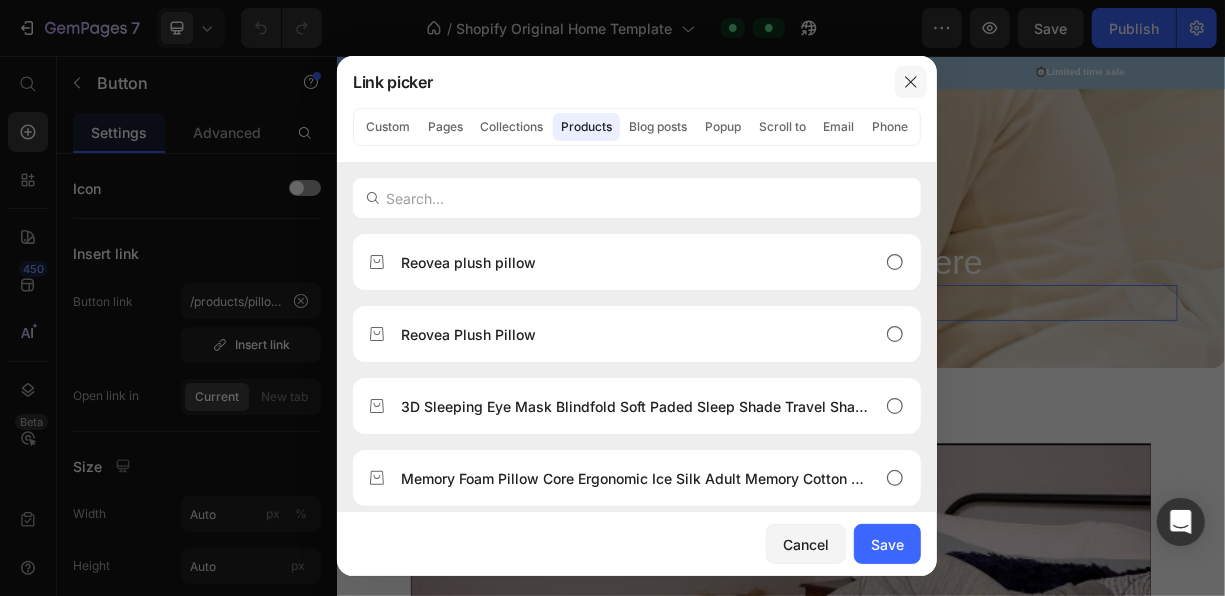 click 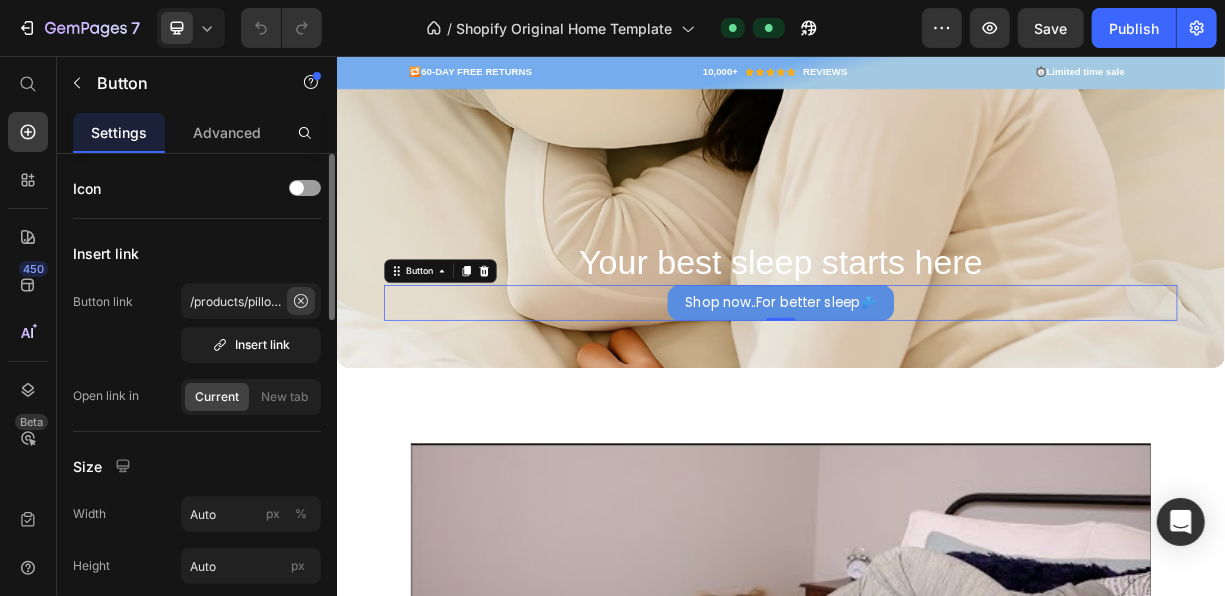 click 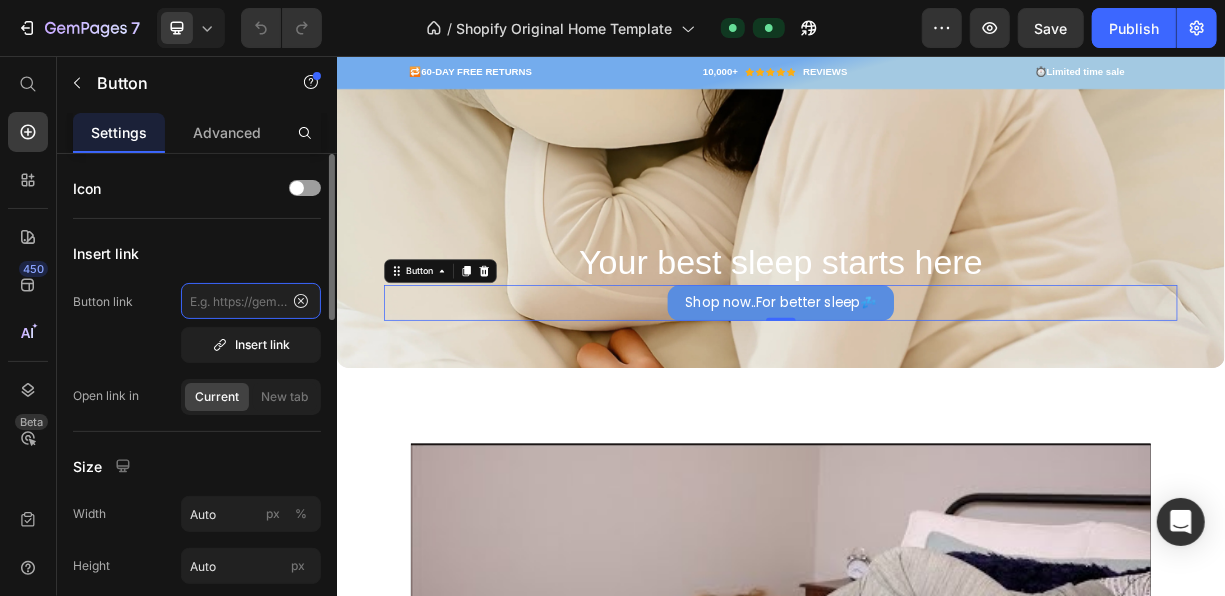 scroll, scrollTop: 0, scrollLeft: 0, axis: both 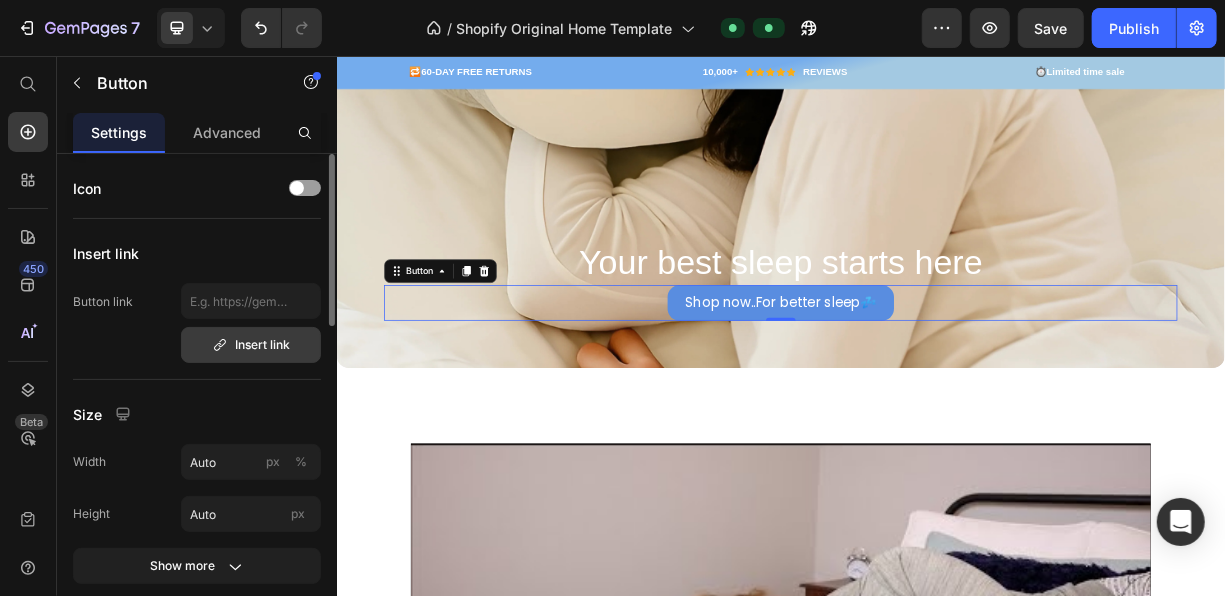 click on "Insert link" at bounding box center (251, 345) 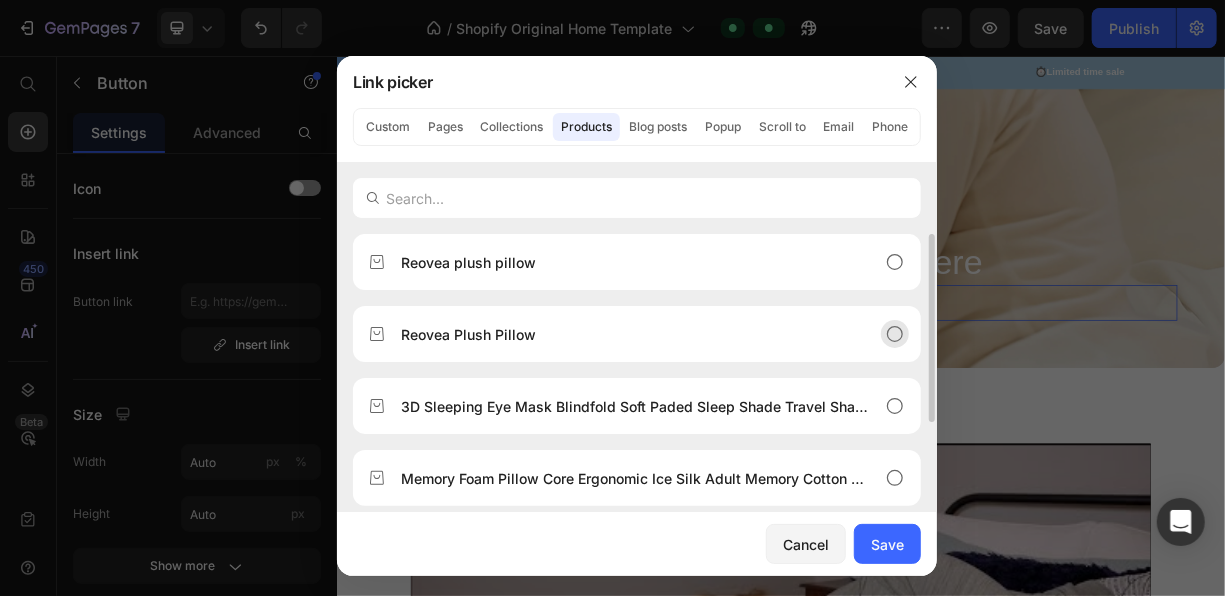 click on "Reovea Plush Pillow" at bounding box center [621, 334] 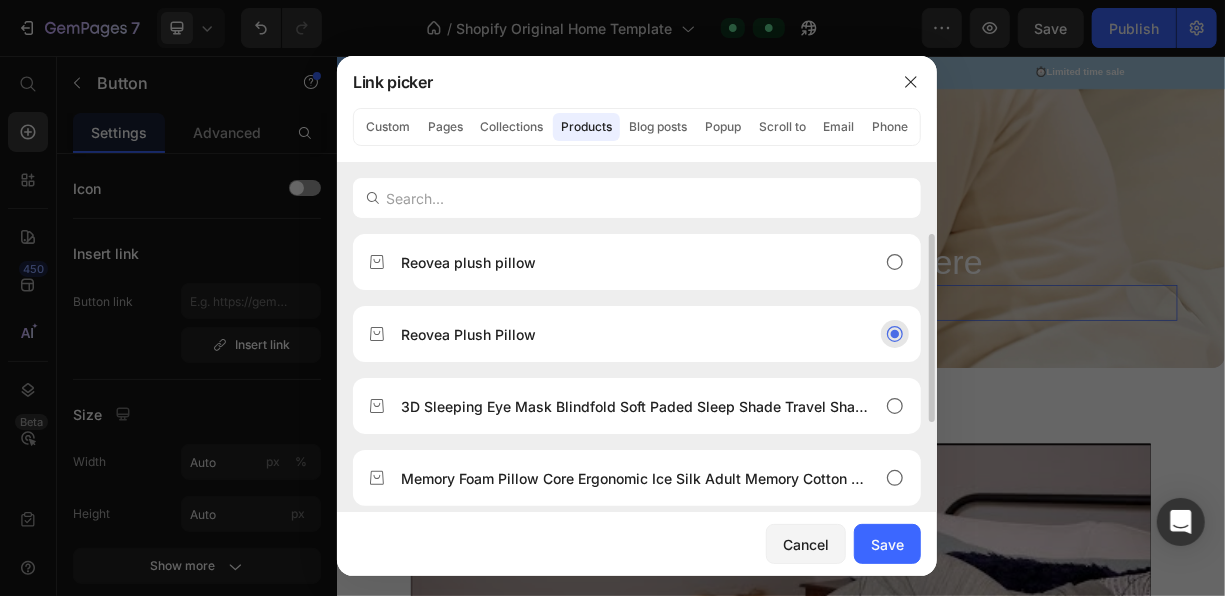 click on "Reovea Plush Pillow" at bounding box center (621, 334) 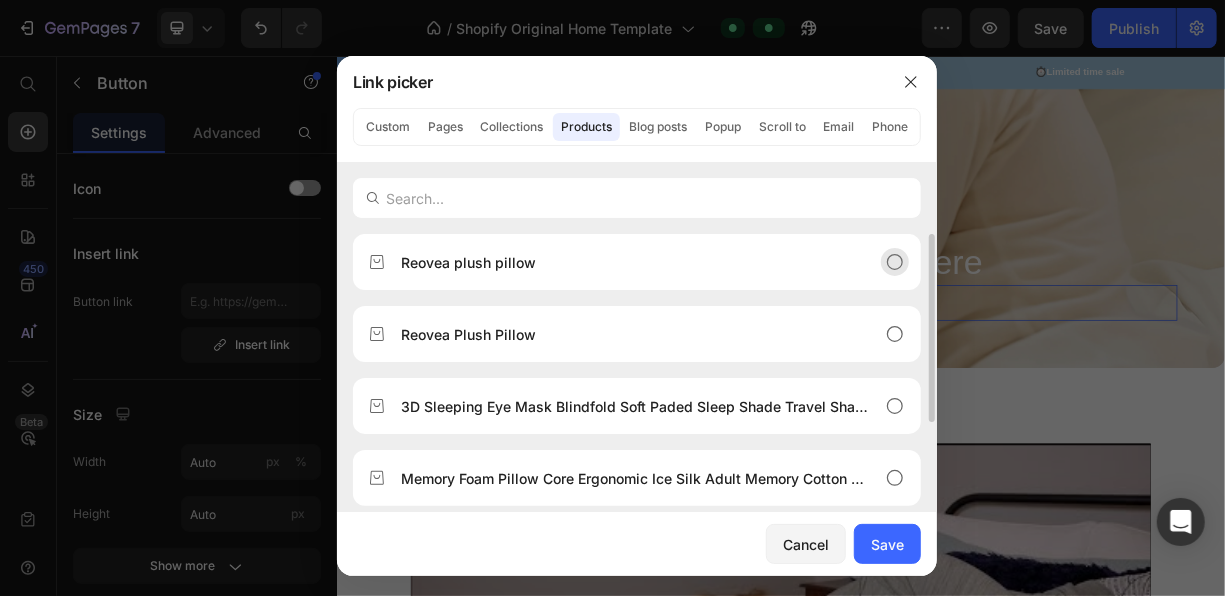click on "Reovea plush pillow" at bounding box center (621, 262) 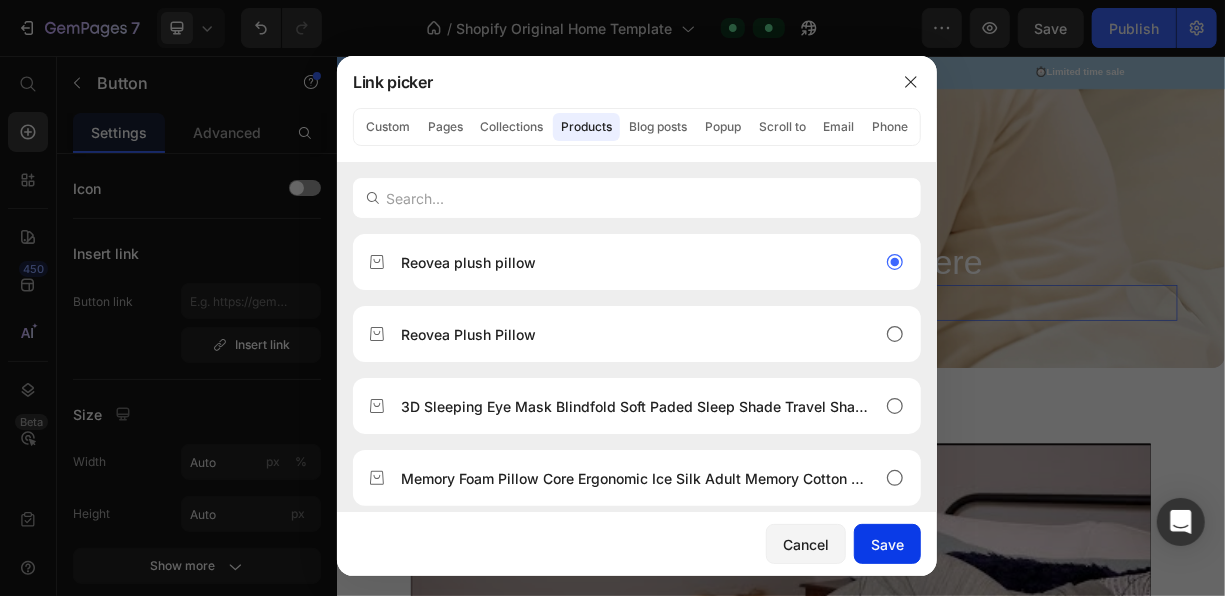 click on "Save" at bounding box center [887, 544] 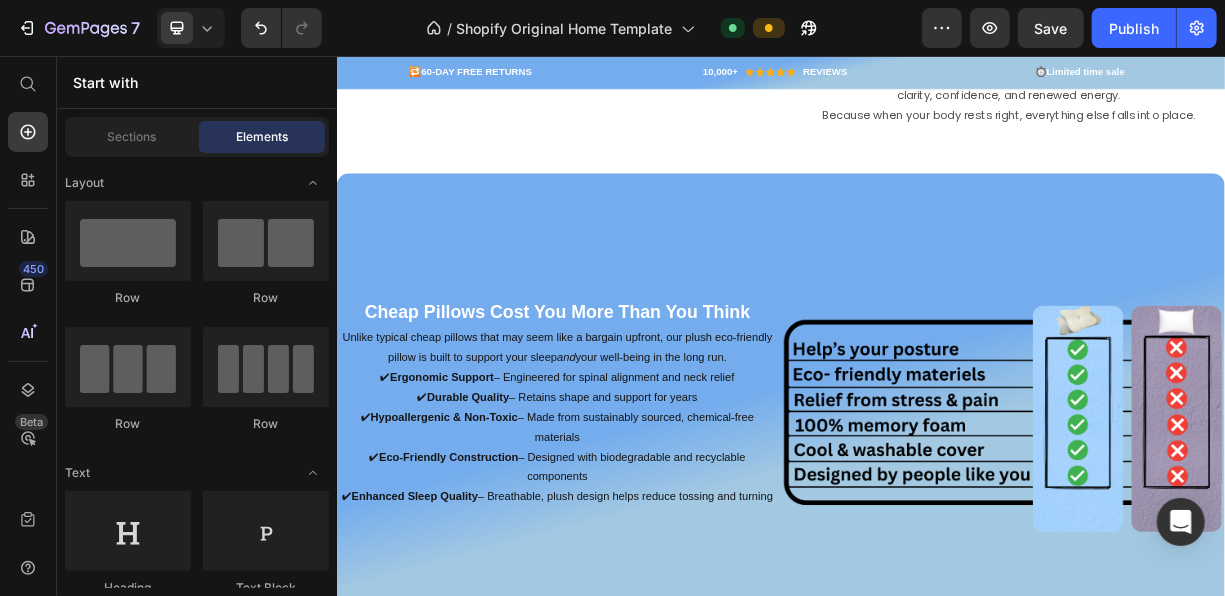 scroll, scrollTop: 2706, scrollLeft: 0, axis: vertical 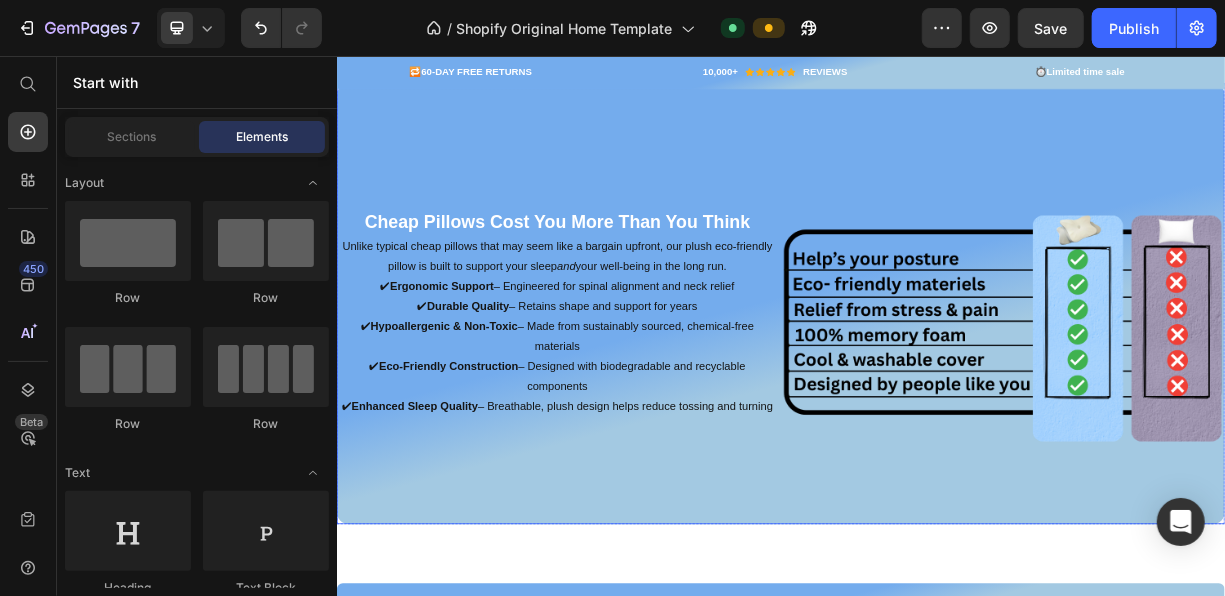click on "Cheap Pillows Cost You More Than You Think Heading Unlike typical cheap pillows that may seem like a bargain upfront, our plush eco-friendly pillow is built to support your sleep  and  your well-being in the long run. ✔  Ergonomic Support  – Engineered for spinal alignment and neck relief ✔  Durable Quality  – Retains shape and support for years ✔  Hypoallergenic & Non-Toxic  – Made from sustainably sourced, chemical-free materials ✔  Eco-Friendly Construction  – Designed with biodegradable and recyclable components ✔  Enhanced Sleep Quality  – Breathable, plush design helps reduce tossing and turning   Text Block" at bounding box center [634, 390] 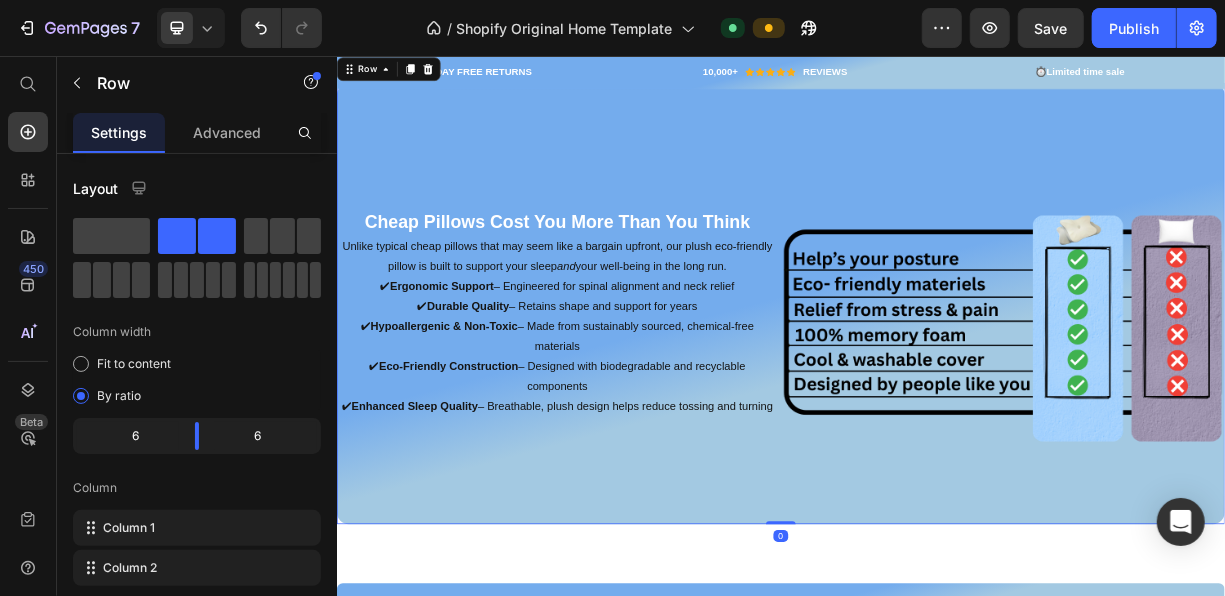 scroll, scrollTop: 620, scrollLeft: 0, axis: vertical 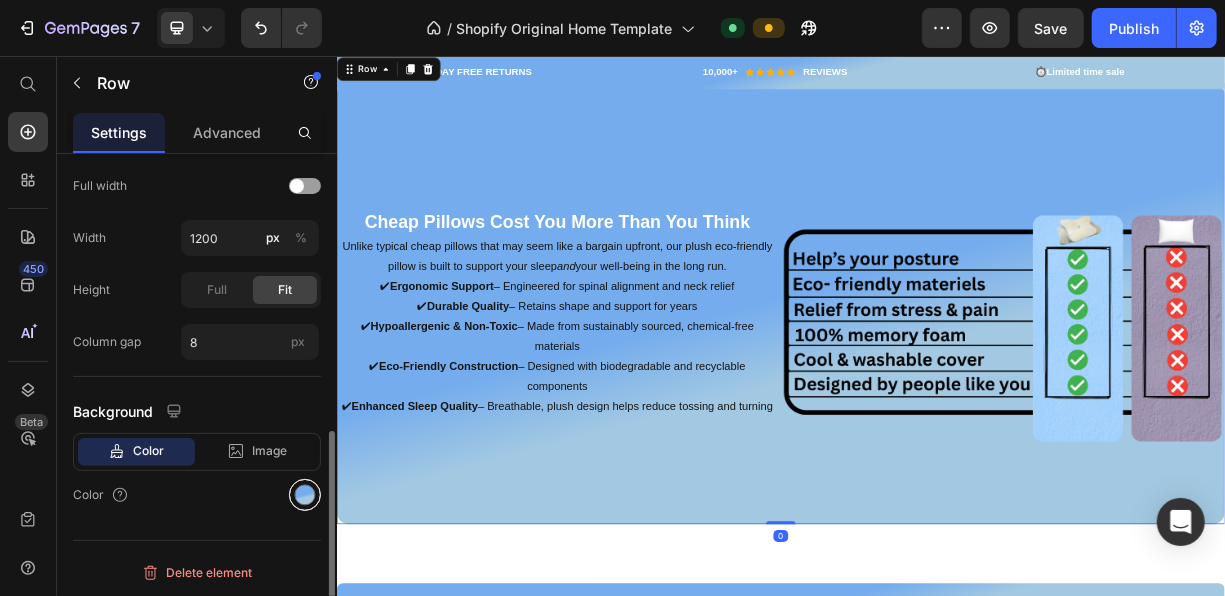 click at bounding box center [305, 495] 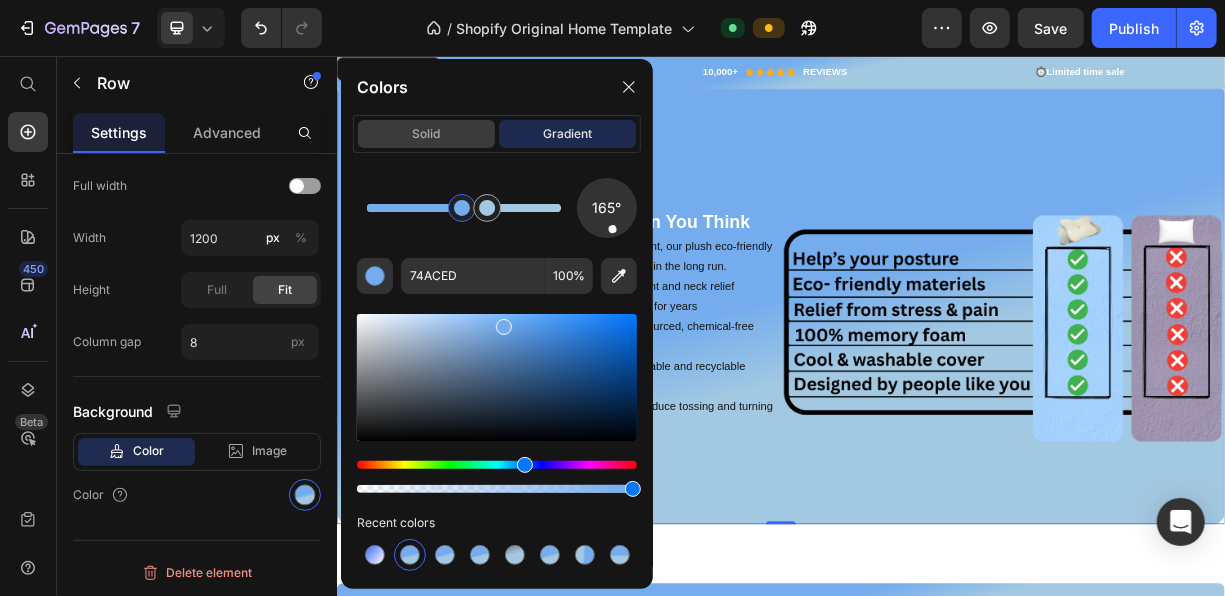 click on "solid" 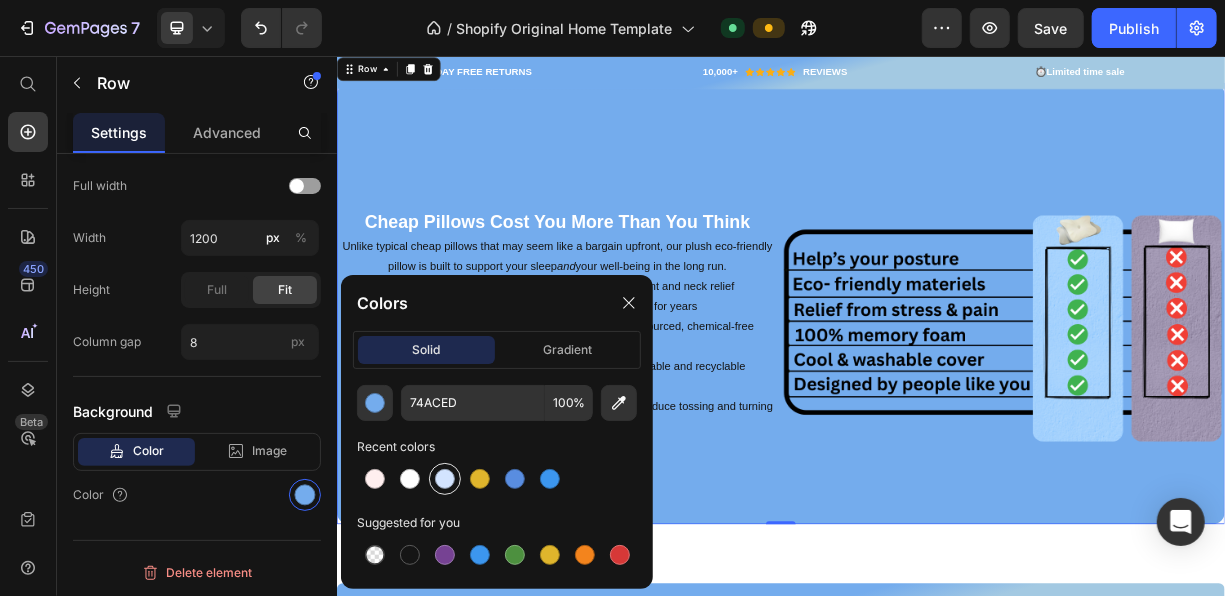 click at bounding box center (445, 479) 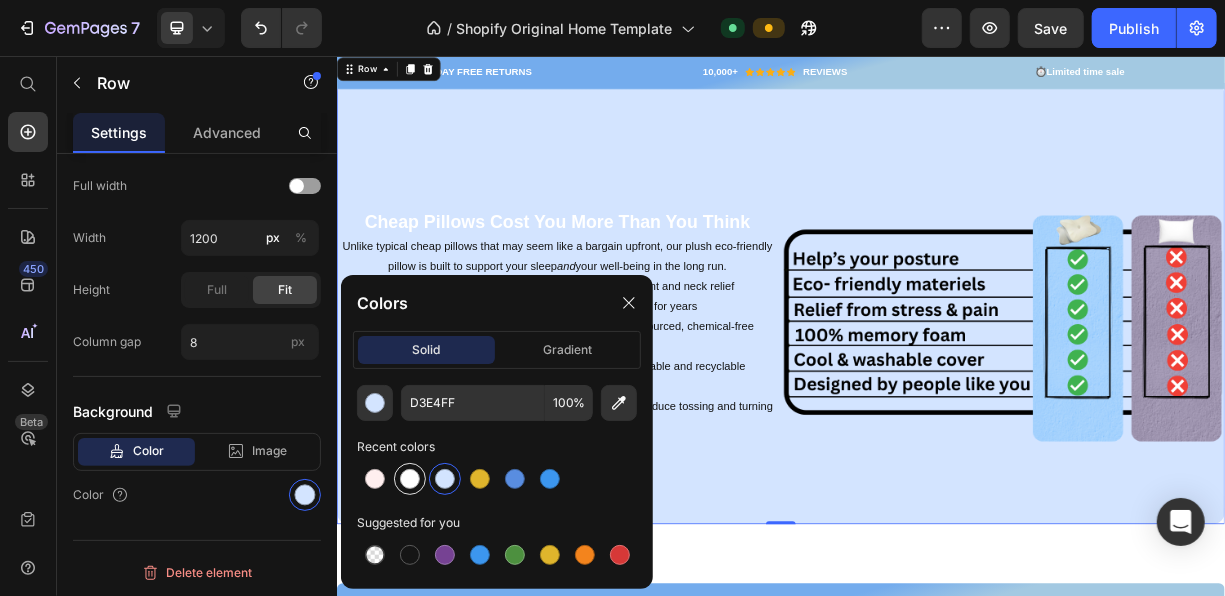 click at bounding box center (410, 479) 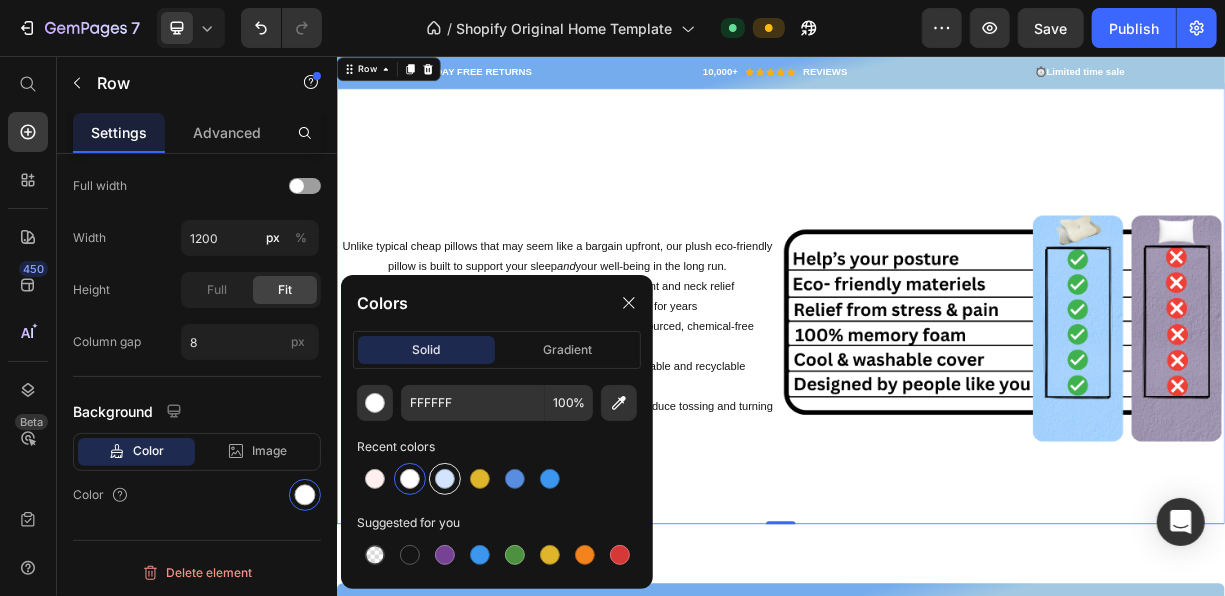 click at bounding box center [445, 479] 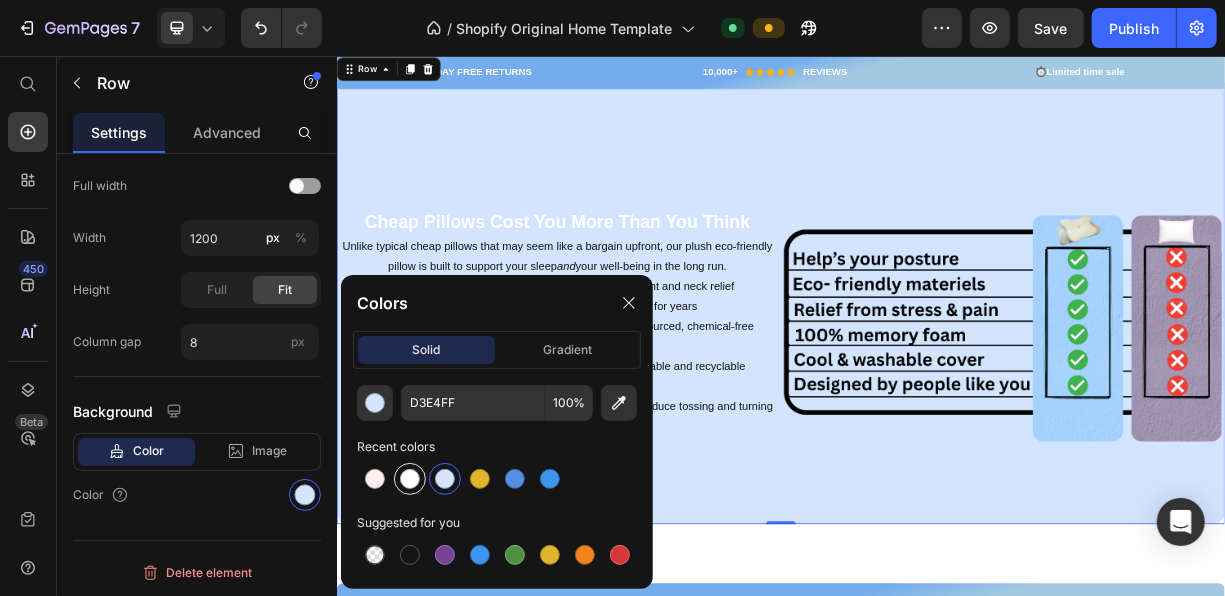 click at bounding box center [410, 479] 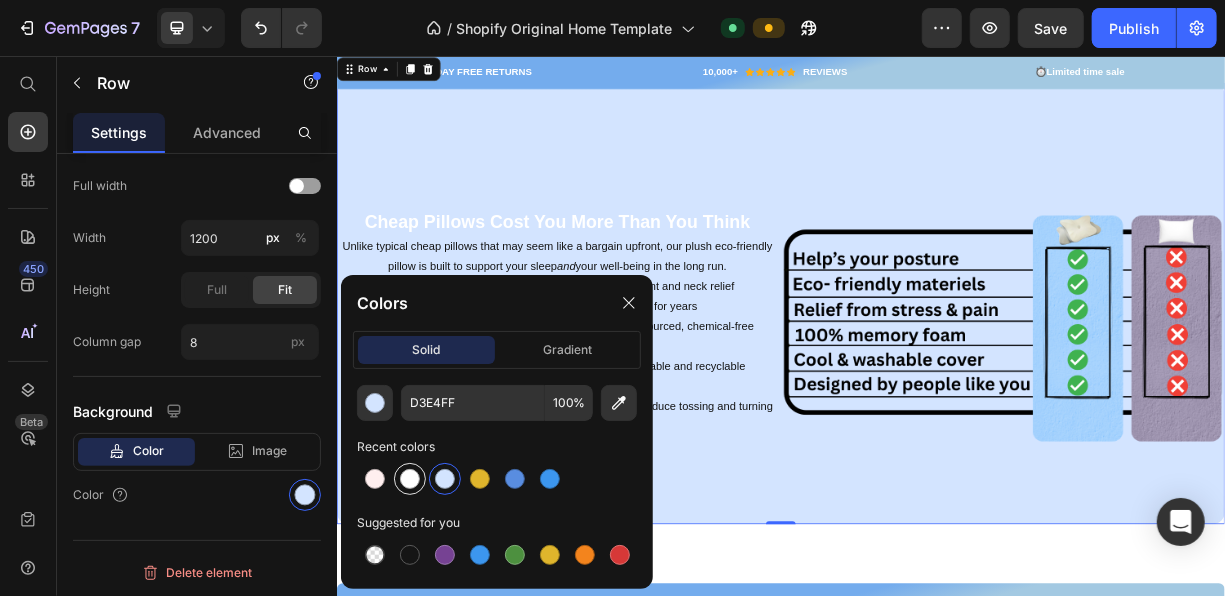 type on "FFFFFF" 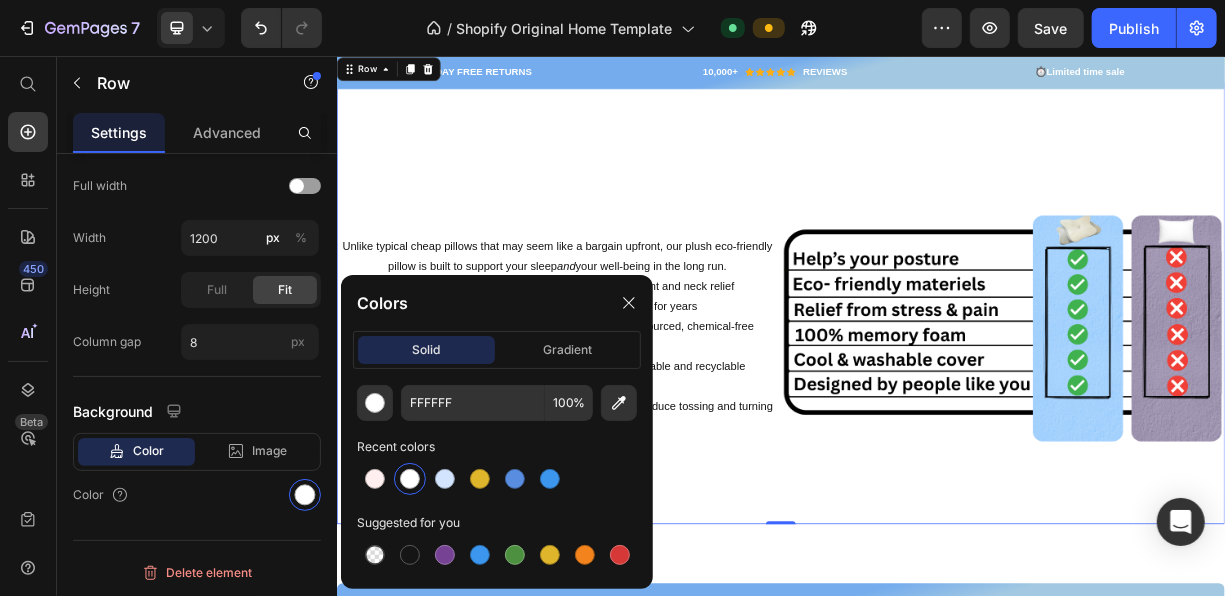 click on "Cheap Pillows Cost You More Than You Think Heading Unlike typical cheap pillows that may seem like a bargain upfront, our plush eco-friendly pillow is built to support your sleep  and  your well-being in the long run. ✔  Ergonomic Support  – Engineered for spinal alignment and neck relief ✔  Durable Quality  – Retains shape and support for years ✔  Hypoallergenic & Non-Toxic  – Made from sustainably sourced, chemical-free materials ✔  Eco-Friendly Construction  – Designed with biodegradable and recyclable components ✔  Enhanced Sleep Quality  – Breathable, plush design helps reduce tossing and turning   Text Block" at bounding box center (634, 390) 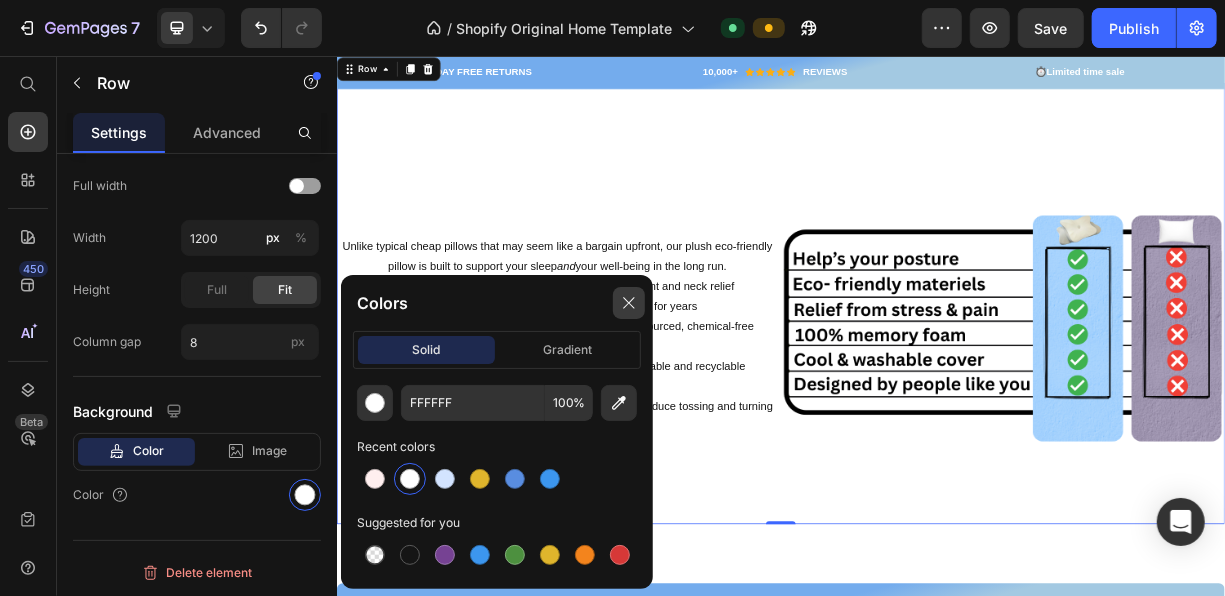 click at bounding box center (629, 303) 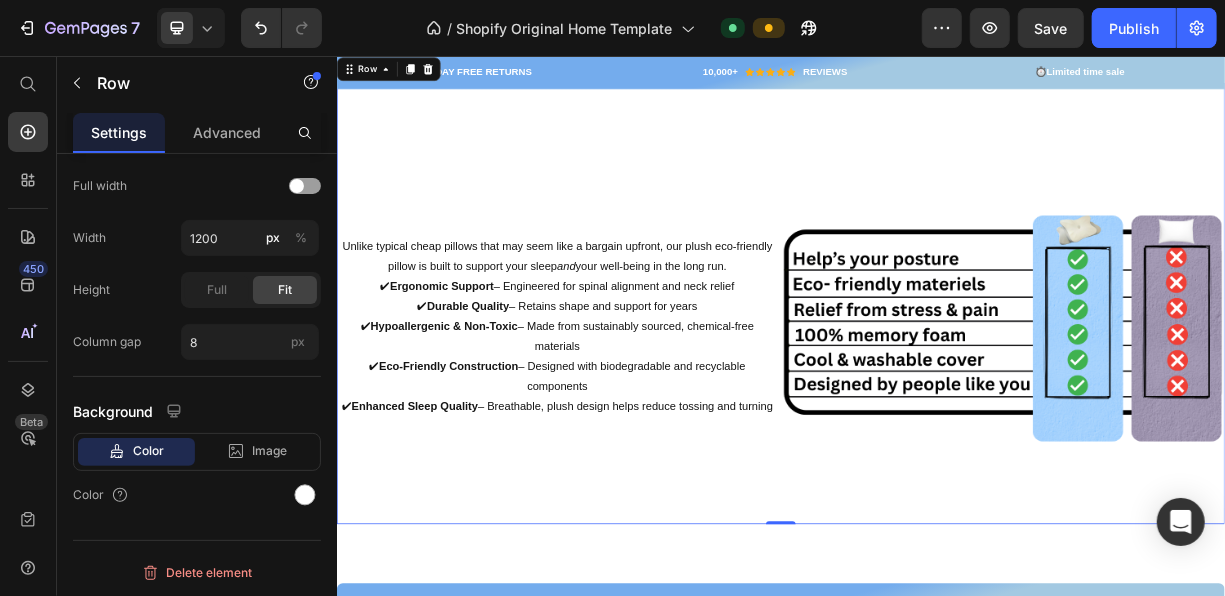click on "Cheap Pillows Cost You More Than You Think Heading Unlike typical cheap pillows that may seem like a bargain upfront, our plush eco-friendly pillow is built to support your sleep  and  your well-being in the long run. ✔  Ergonomic Support  – Engineered for spinal alignment and neck relief ✔  Durable Quality  – Retains shape and support for years ✔  Hypoallergenic & Non-Toxic  – Made from sustainably sourced, chemical-free materials ✔  Eco-Friendly Construction  – Designed with biodegradable and recyclable components ✔  Enhanced Sleep Quality  – Breathable, plush design helps reduce tossing and turning   Text Block" at bounding box center [634, 390] 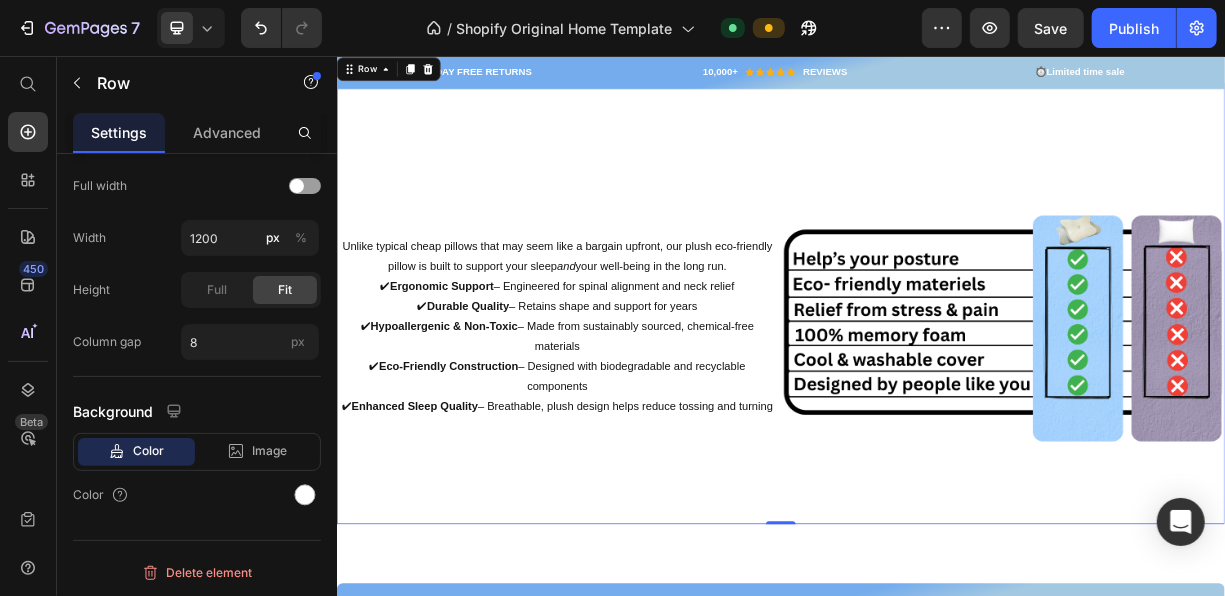 click on "Cheap Pillows Cost You More Than You Think Heading Unlike typical cheap pillows that may seem like a bargain upfront, our plush eco-friendly pillow is built to support your sleep  and  your well-being in the long run. ✔  Ergonomic Support  – Engineered for spinal alignment and neck relief ✔  Durable Quality  – Retains shape and support for years ✔  Hypoallergenic & Non-Toxic  – Made from sustainably sourced, chemical-free materials ✔  Eco-Friendly Construction  – Designed with biodegradable and recyclable components ✔  Enhanced Sleep Quality  – Breathable, plush design helps reduce tossing and turning   Text Block" at bounding box center [634, 390] 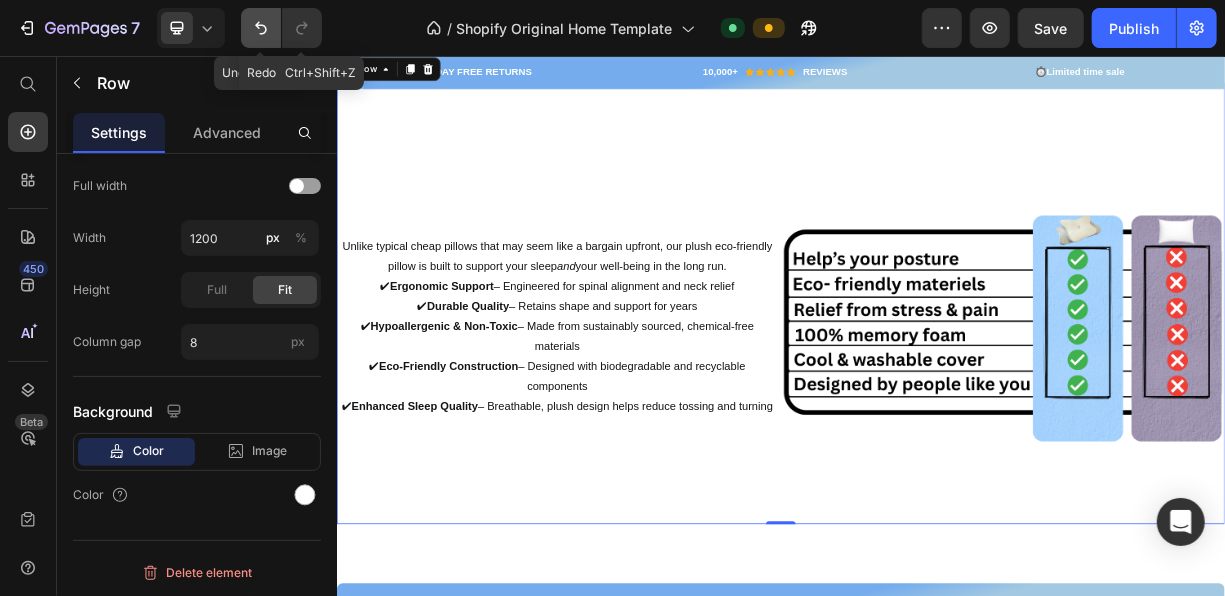 click 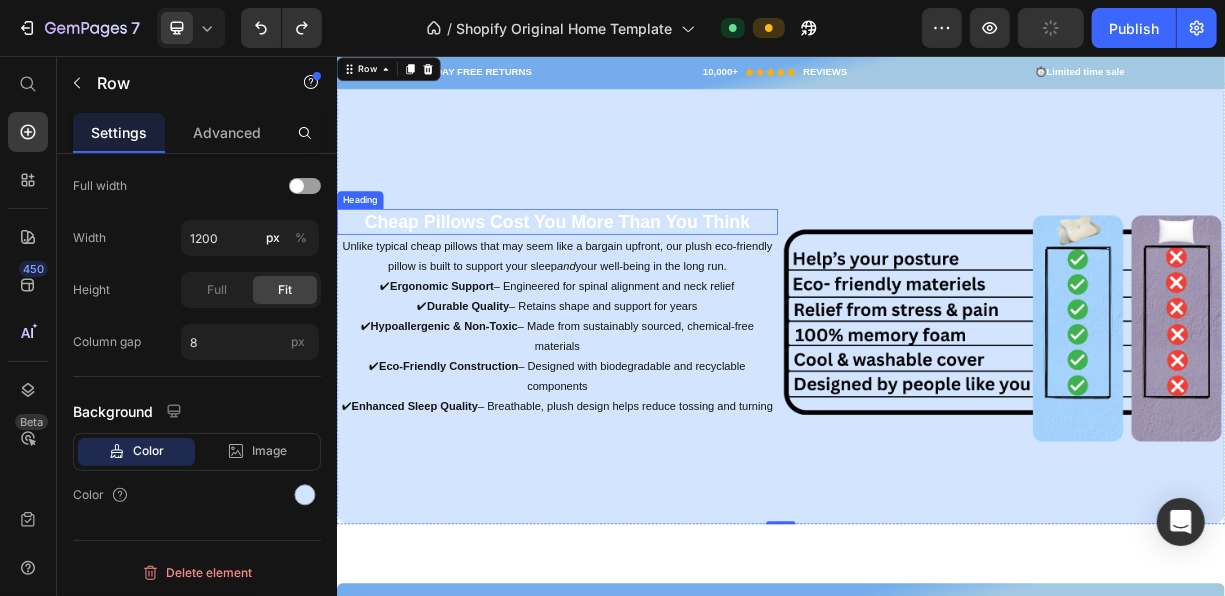 click on "Cheap Pillows Cost You More Than You Think" at bounding box center (634, 279) 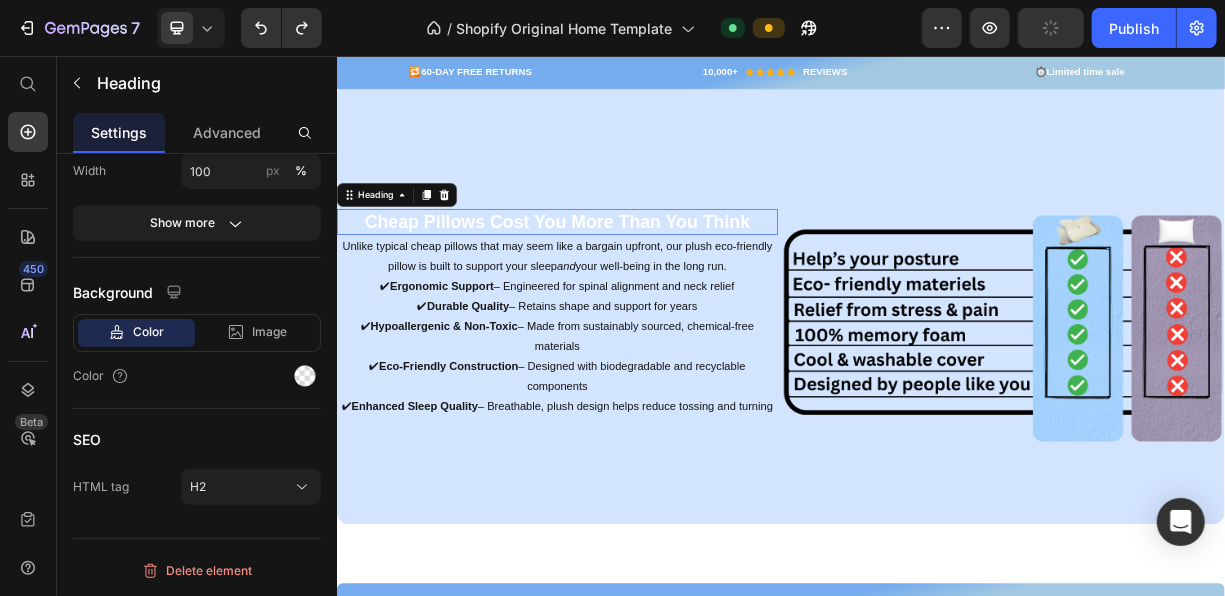 scroll, scrollTop: 0, scrollLeft: 0, axis: both 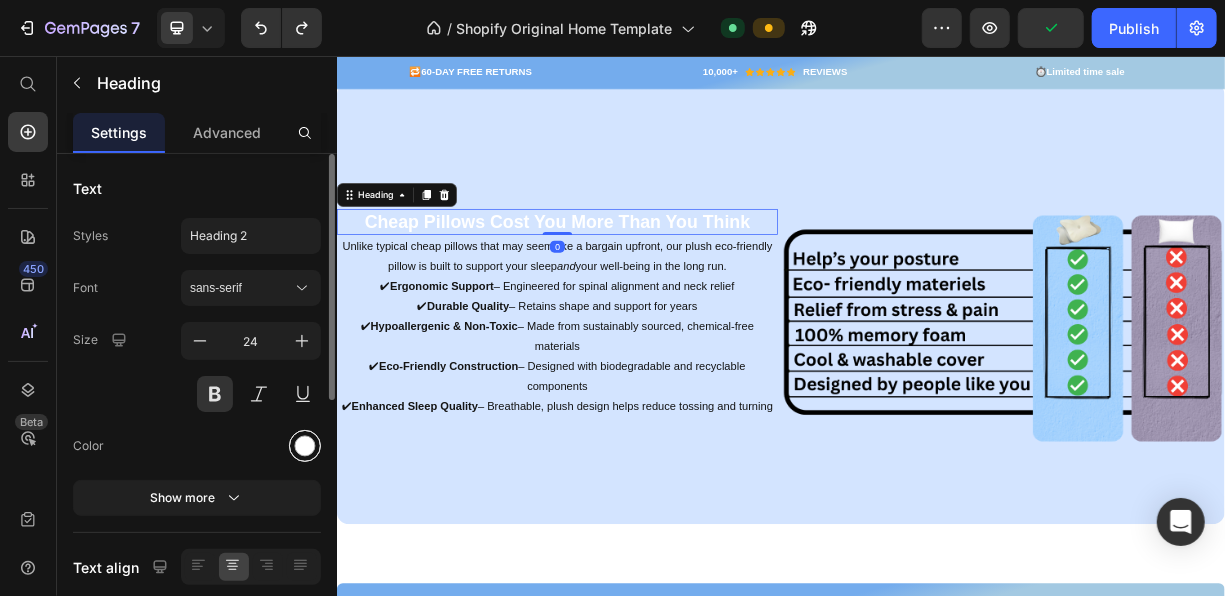click at bounding box center (305, 446) 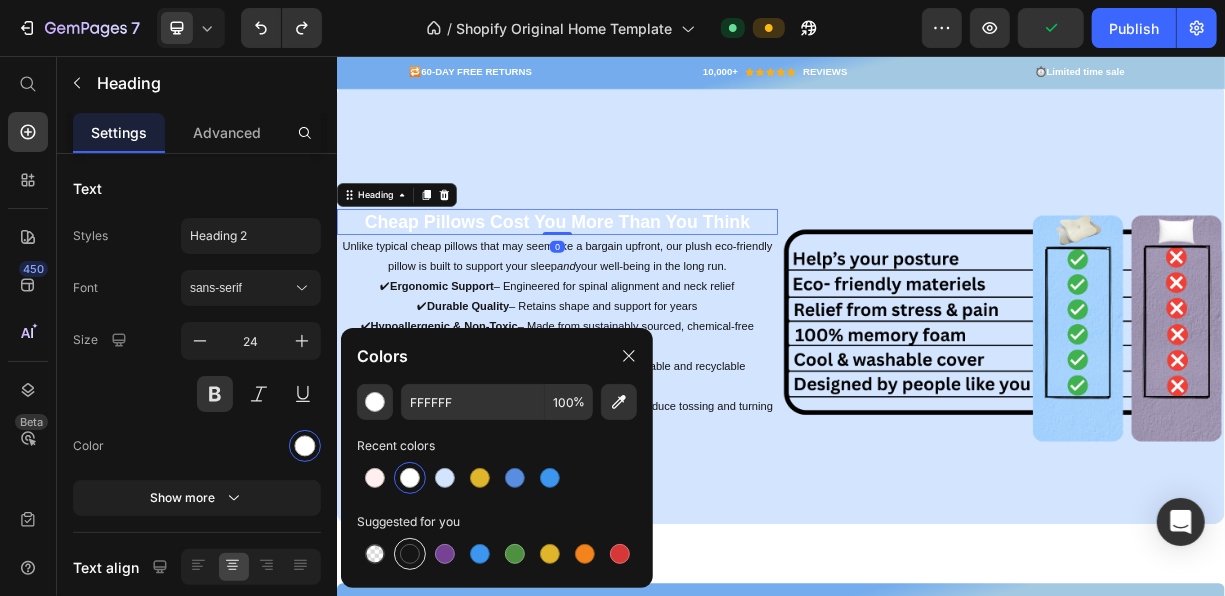 click at bounding box center (410, 554) 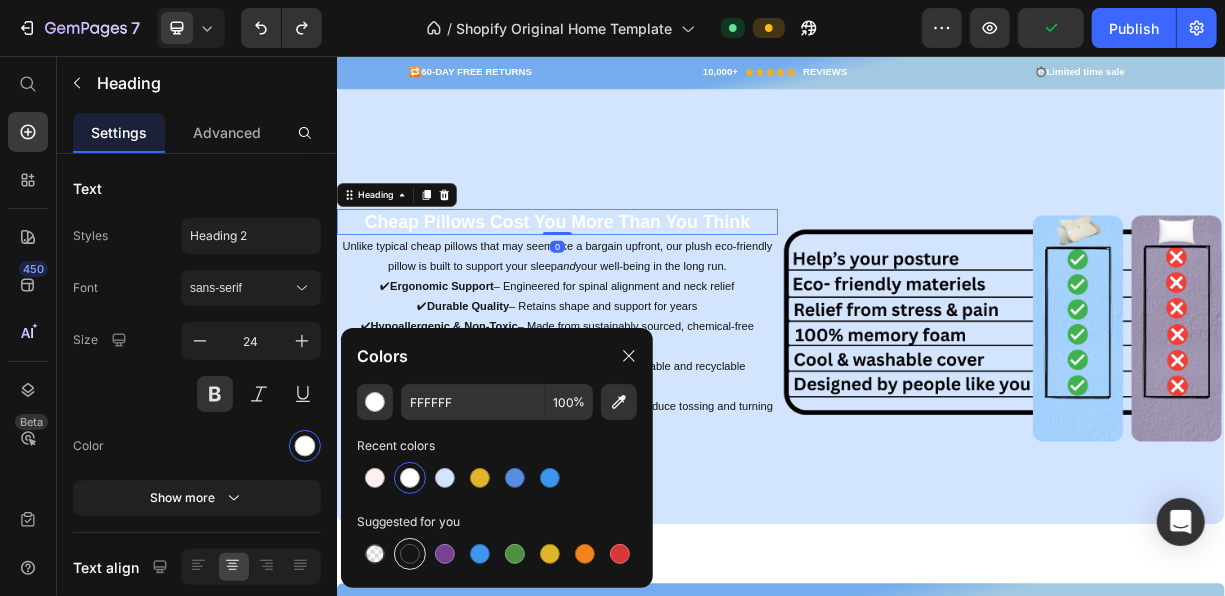 type on "151515" 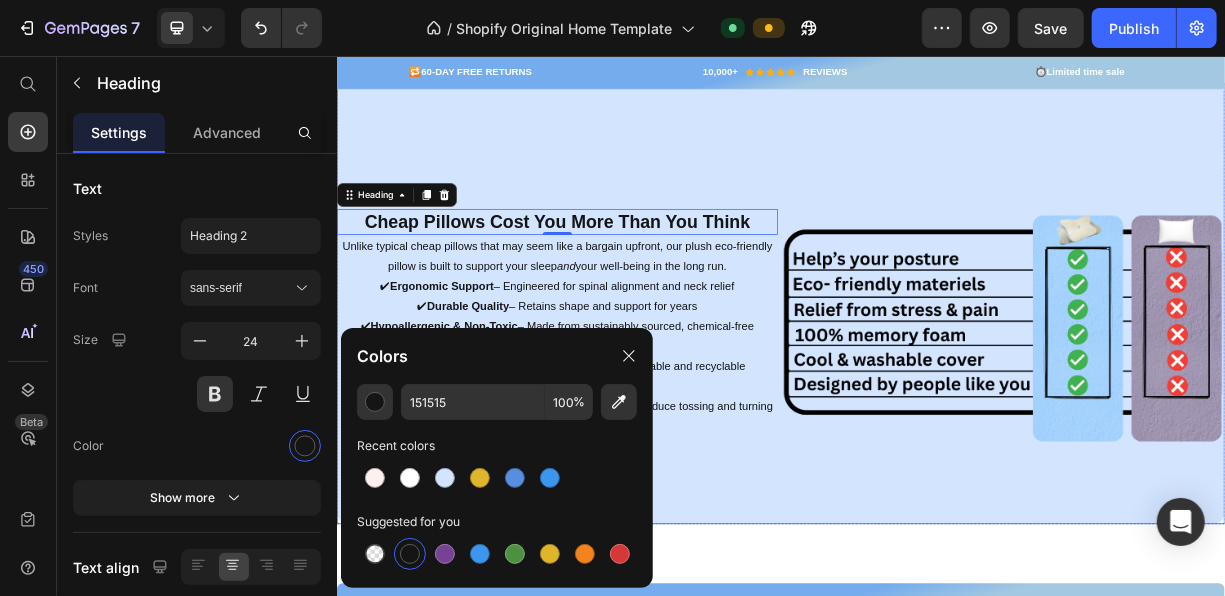 click on "Cheap Pillows Cost You More Than You Think Heading   0 Unlike typical cheap pillows that may seem like a bargain upfront, our plush eco-friendly pillow is built to support your sleep  and  your well-being in the long run. ✔  Ergonomic Support  – Engineered for spinal alignment and neck relief ✔  Durable Quality  – Retains shape and support for years ✔  Hypoallergenic & Non-Toxic  – Made from sustainably sourced, chemical-free materials ✔  Eco-Friendly Construction  – Designed with biodegradable and recyclable components ✔  Enhanced Sleep Quality  – Breathable, plush design helps reduce tossing and turning   Text Block" at bounding box center [634, 390] 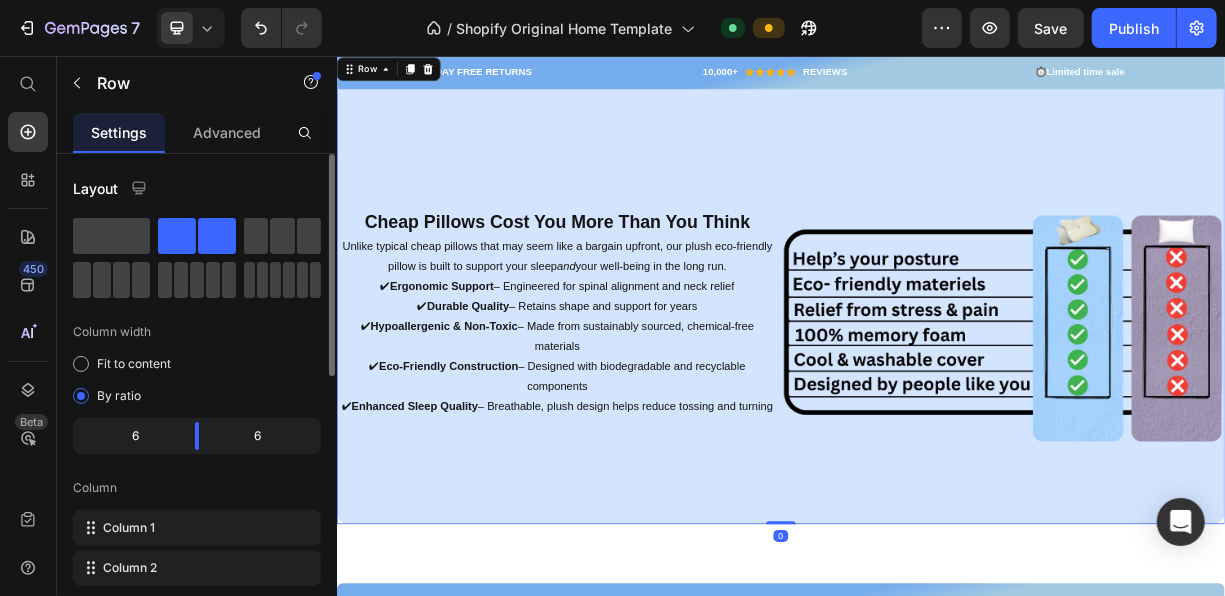 scroll, scrollTop: 620, scrollLeft: 0, axis: vertical 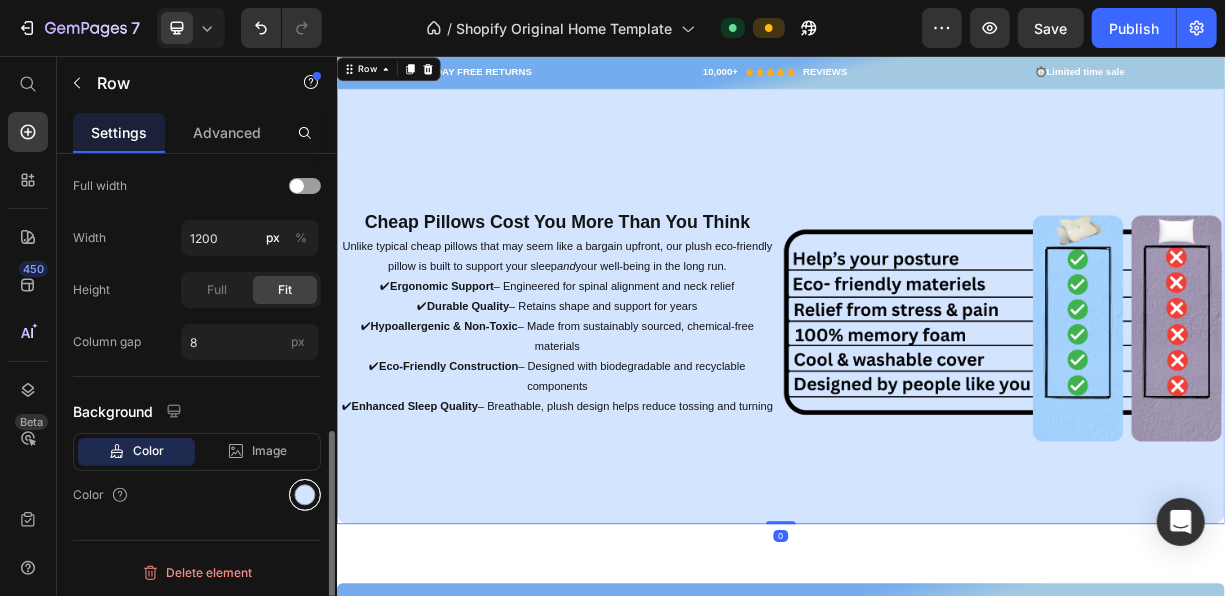 click at bounding box center (305, 495) 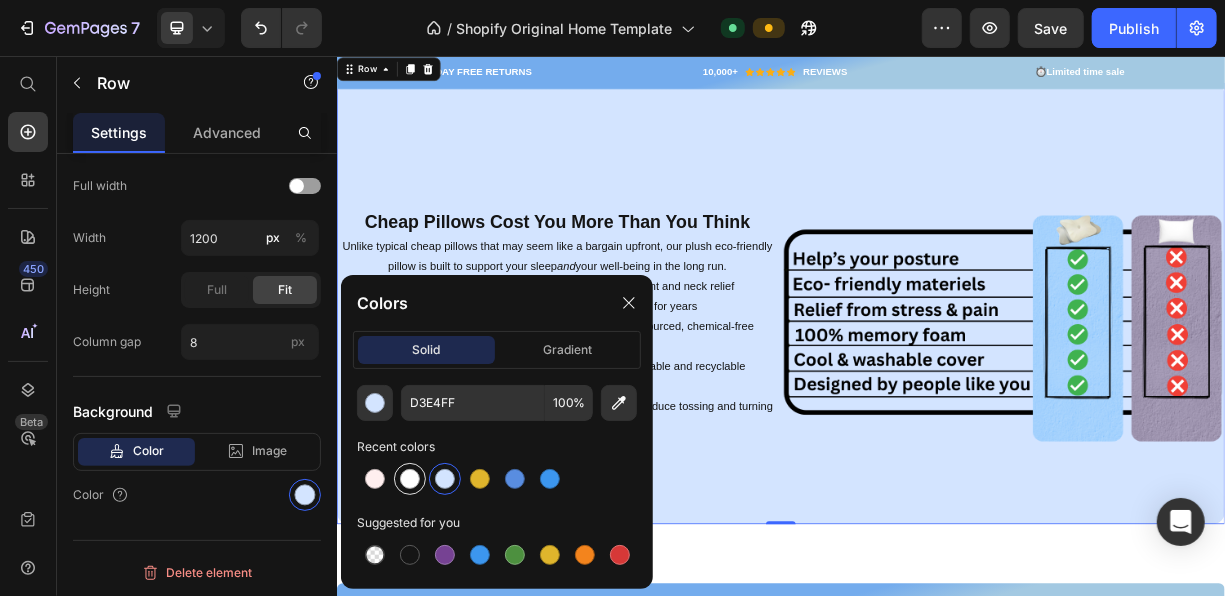click at bounding box center [410, 479] 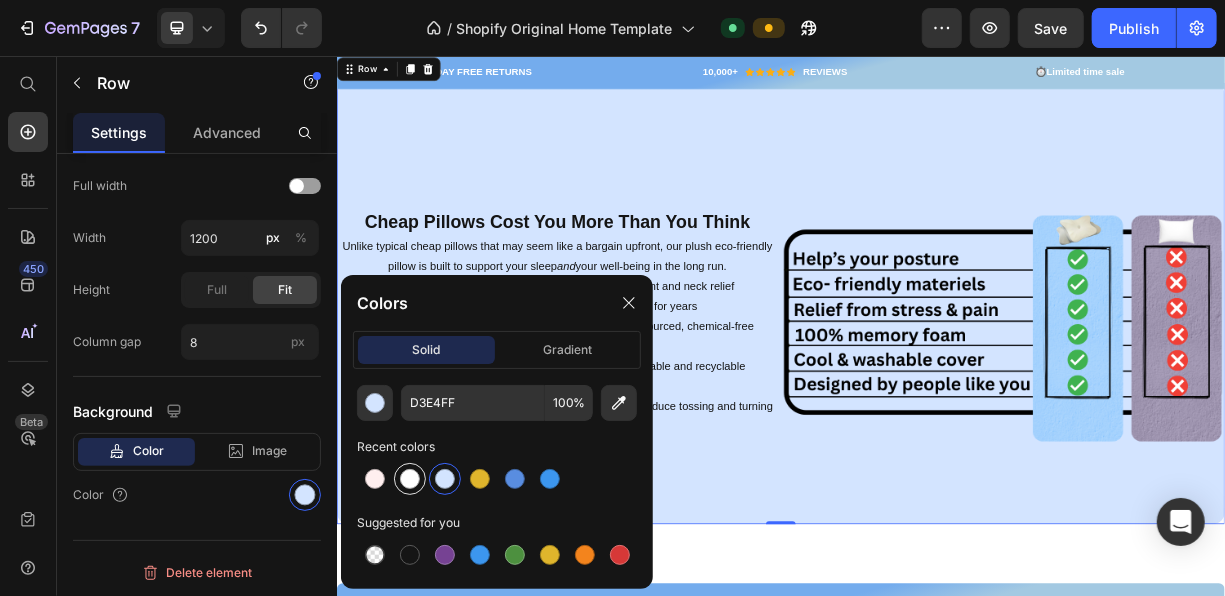 type on "FFFFFF" 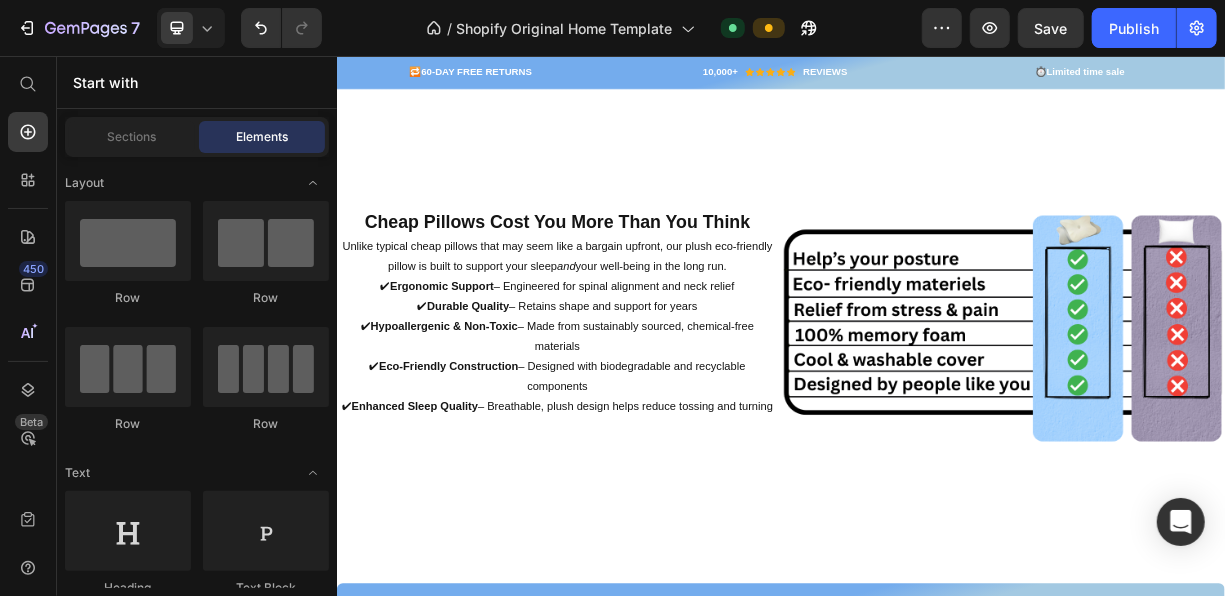scroll, scrollTop: 2846, scrollLeft: 0, axis: vertical 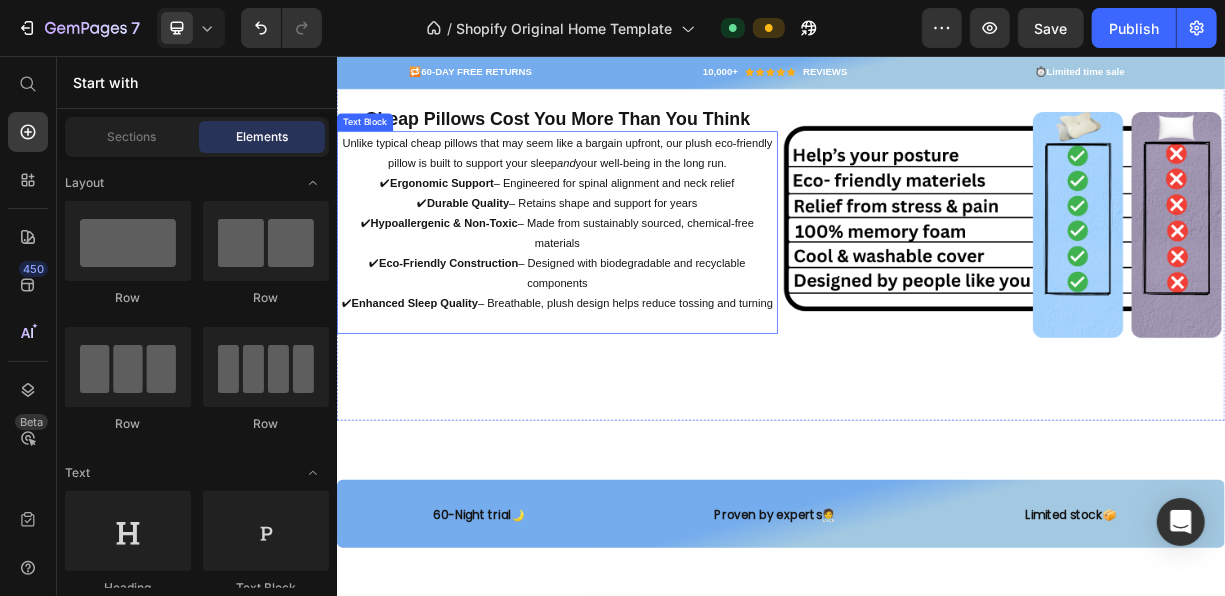 click on "Unlike typical cheap pillows that may seem like a bargain upfront, our plush eco-friendly pillow is built to support your sleep  and  your well-being in the long run." at bounding box center [634, 186] 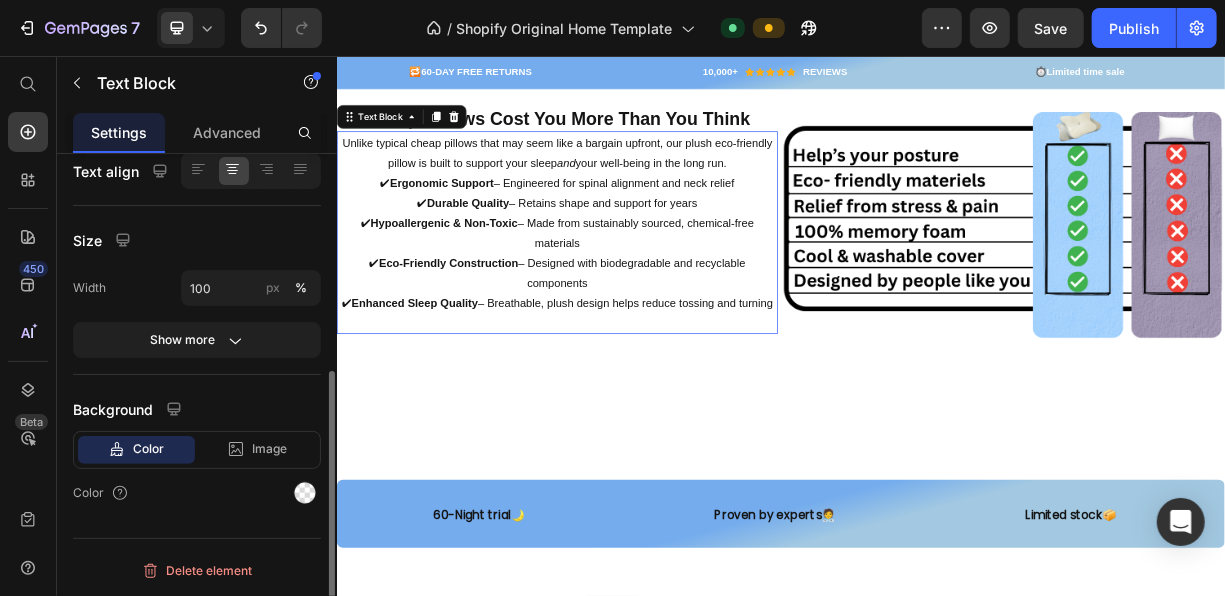scroll, scrollTop: 0, scrollLeft: 0, axis: both 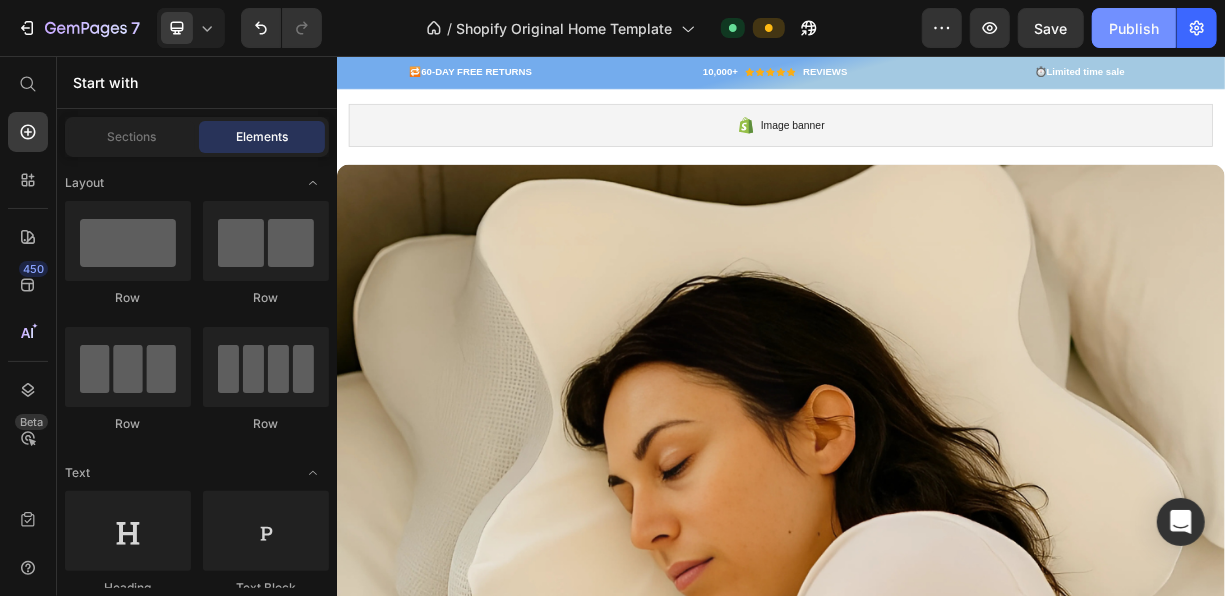 click on "Publish" at bounding box center [1134, 28] 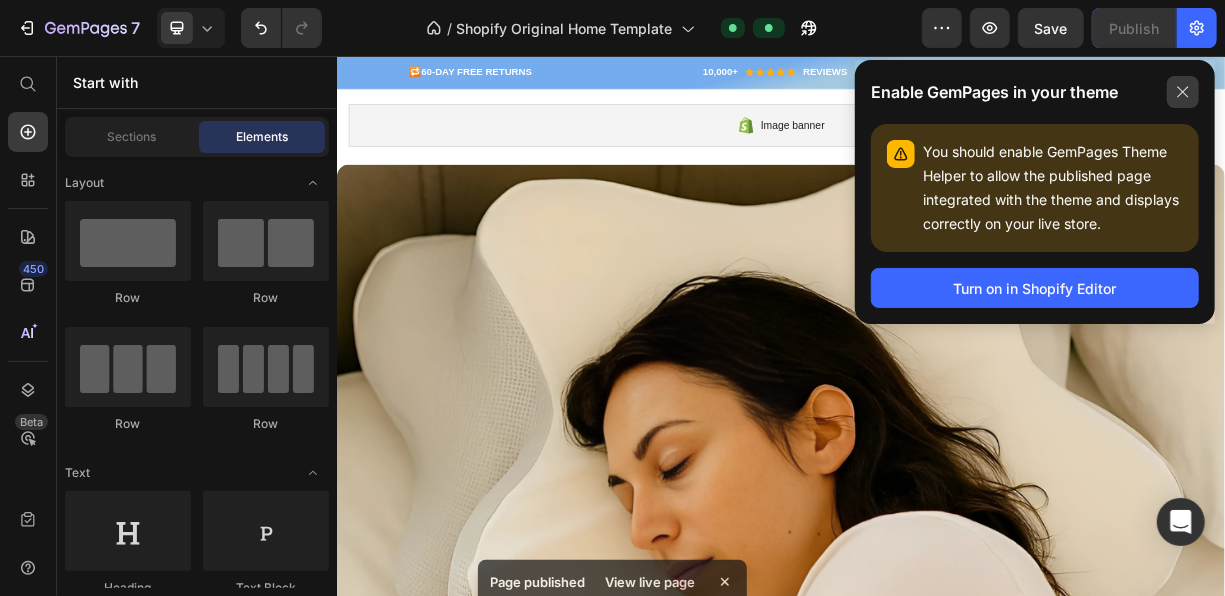 click 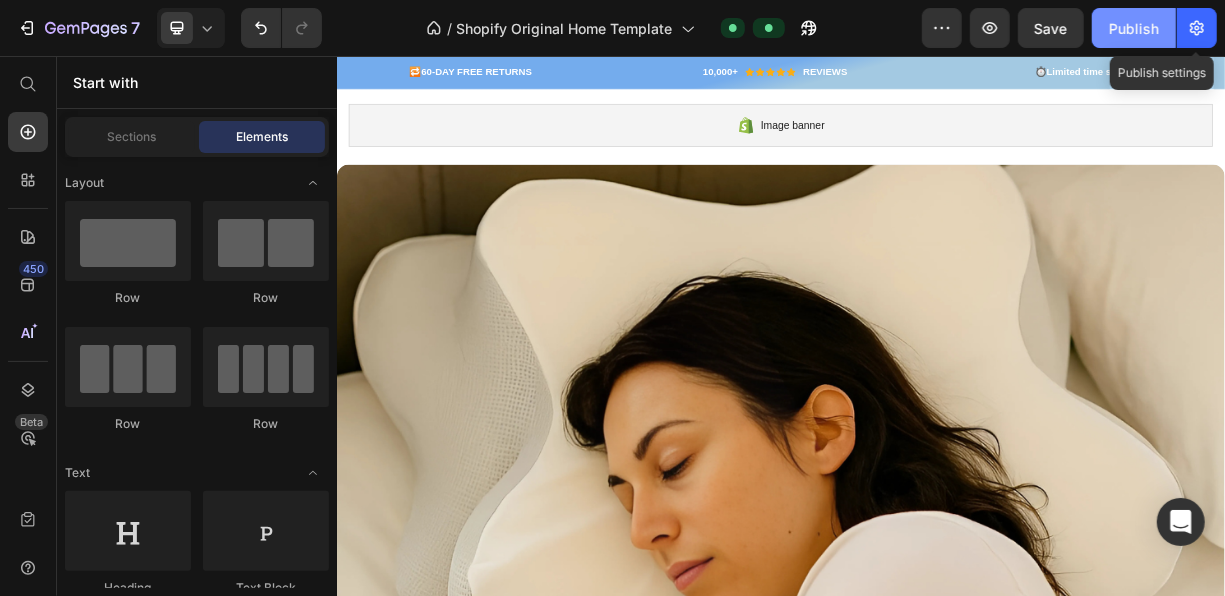 click on "Publish" 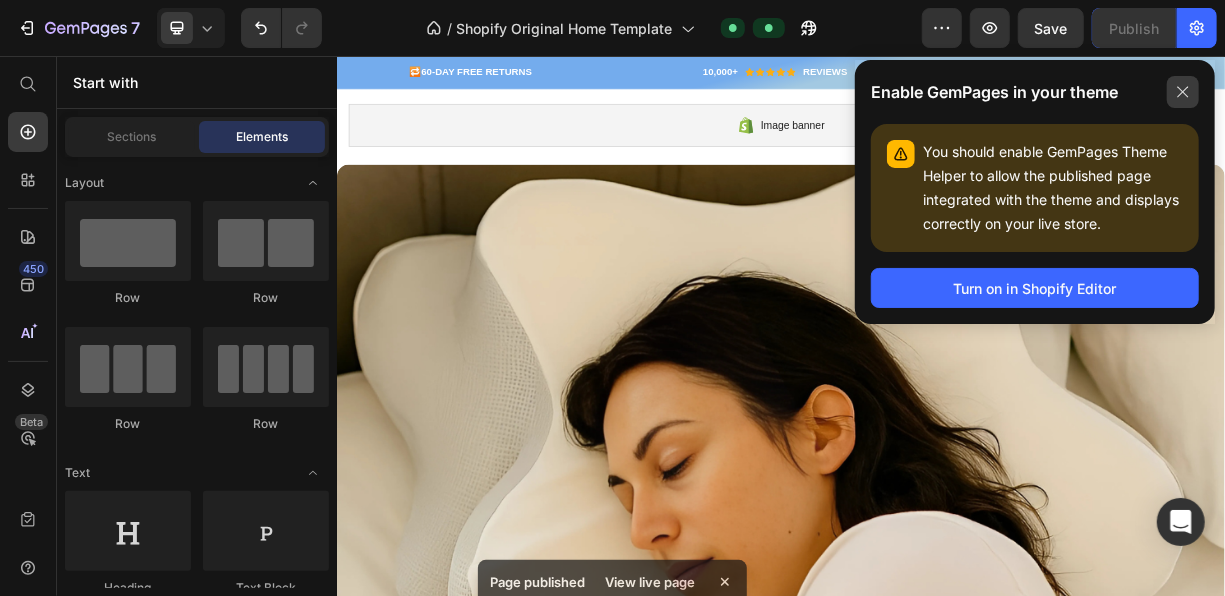 click 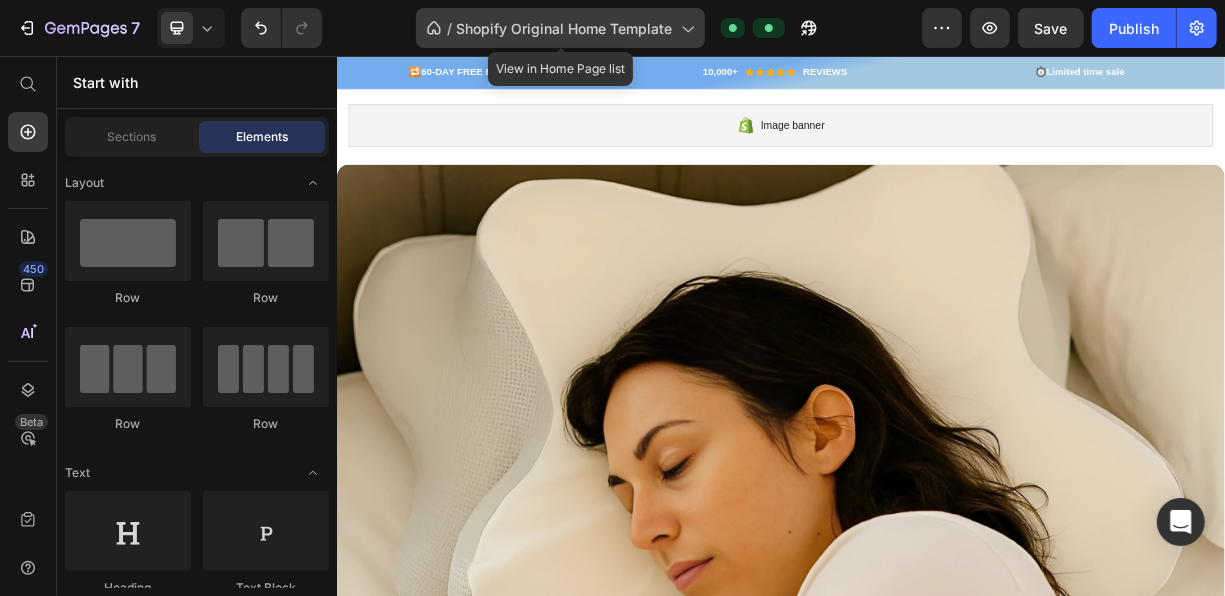 click on "Shopify Original Home Template" at bounding box center (565, 28) 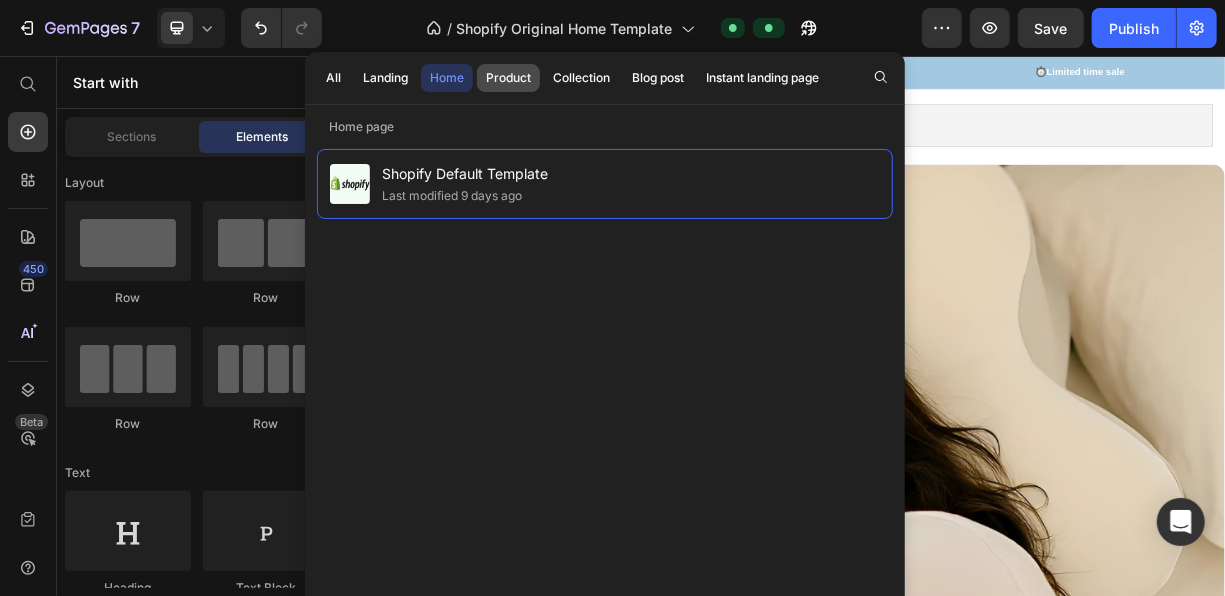 click on "Product" at bounding box center [508, 78] 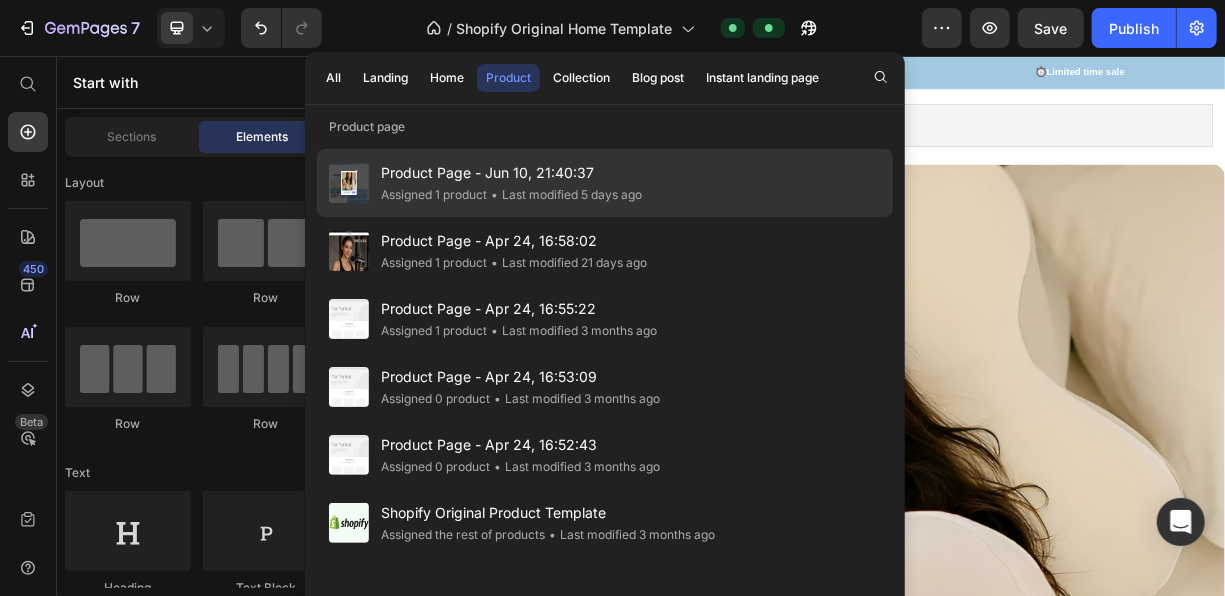 click on "Product Page - Jun 10, 21:40:37" at bounding box center (511, 173) 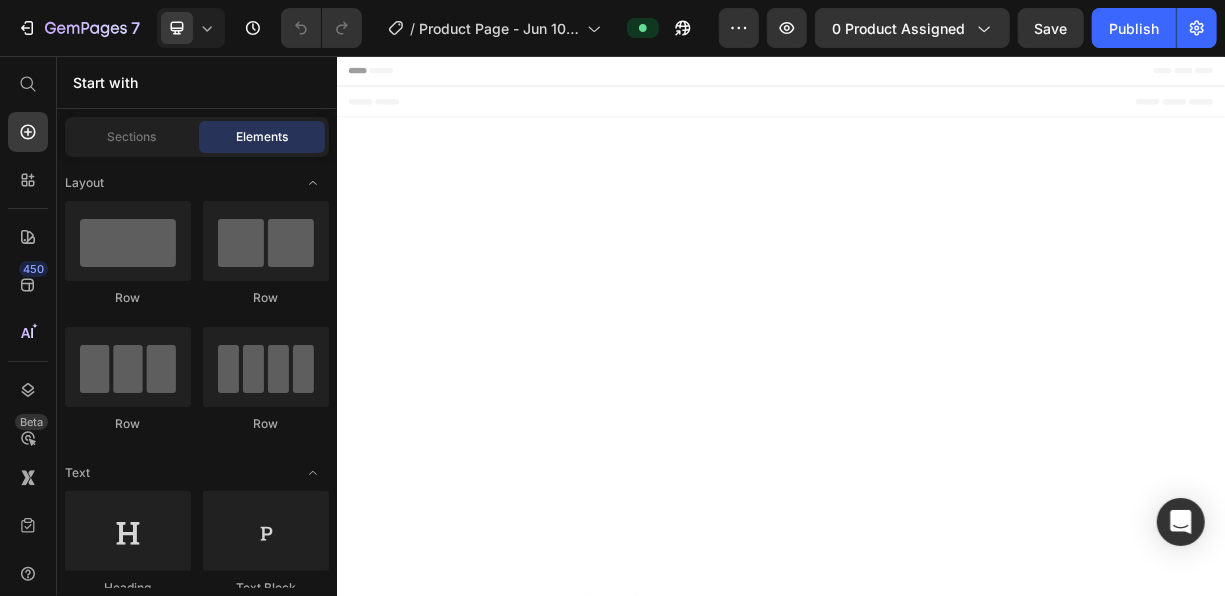 scroll, scrollTop: 0, scrollLeft: 0, axis: both 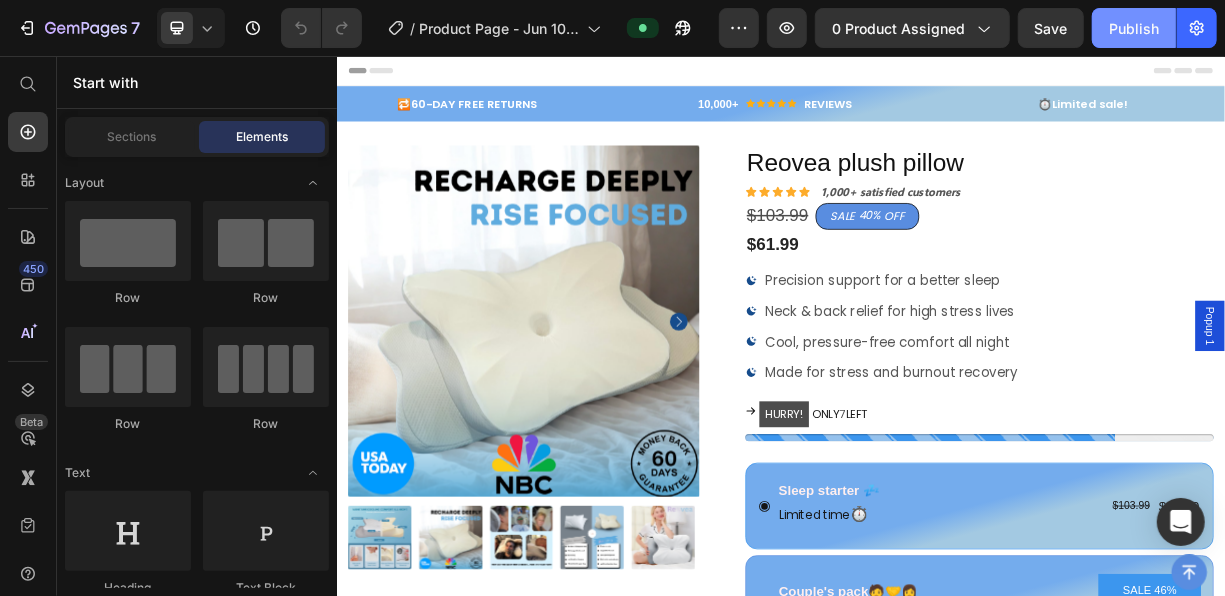 click on "Publish" 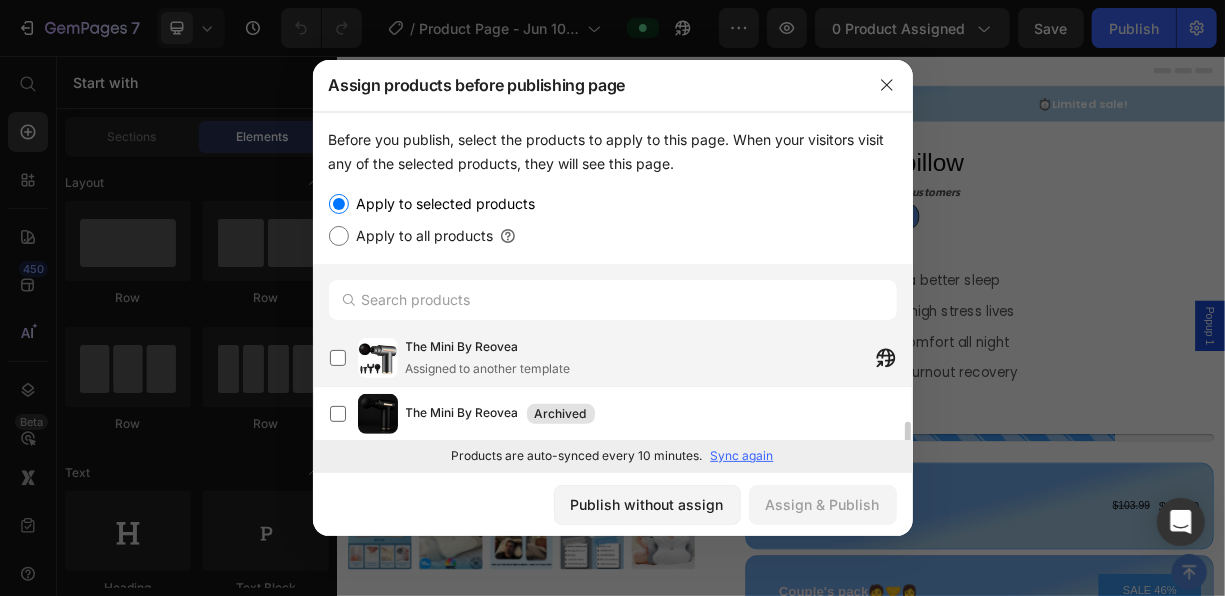 scroll, scrollTop: 0, scrollLeft: 0, axis: both 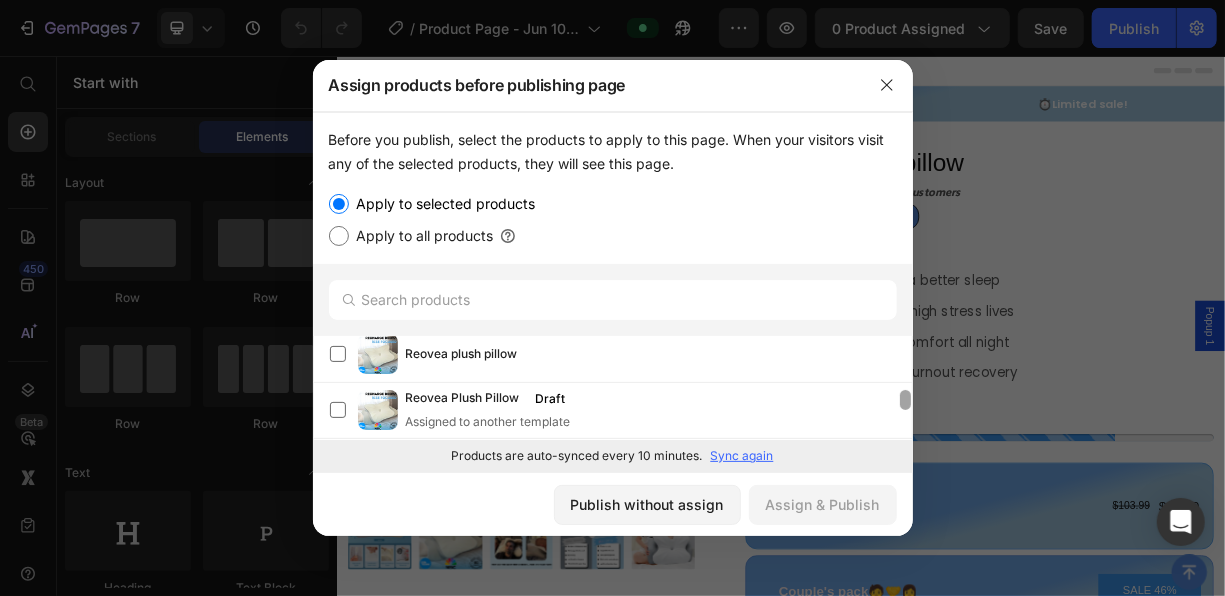 drag, startPoint x: 907, startPoint y: 350, endPoint x: 903, endPoint y: 402, distance: 52.153618 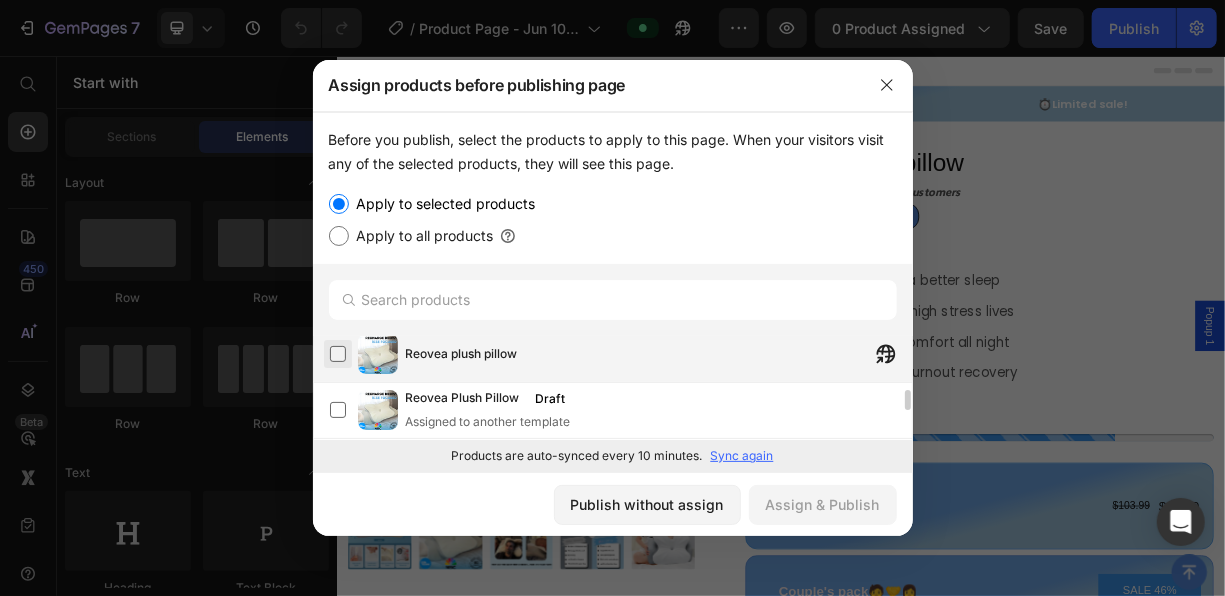 click at bounding box center (338, 354) 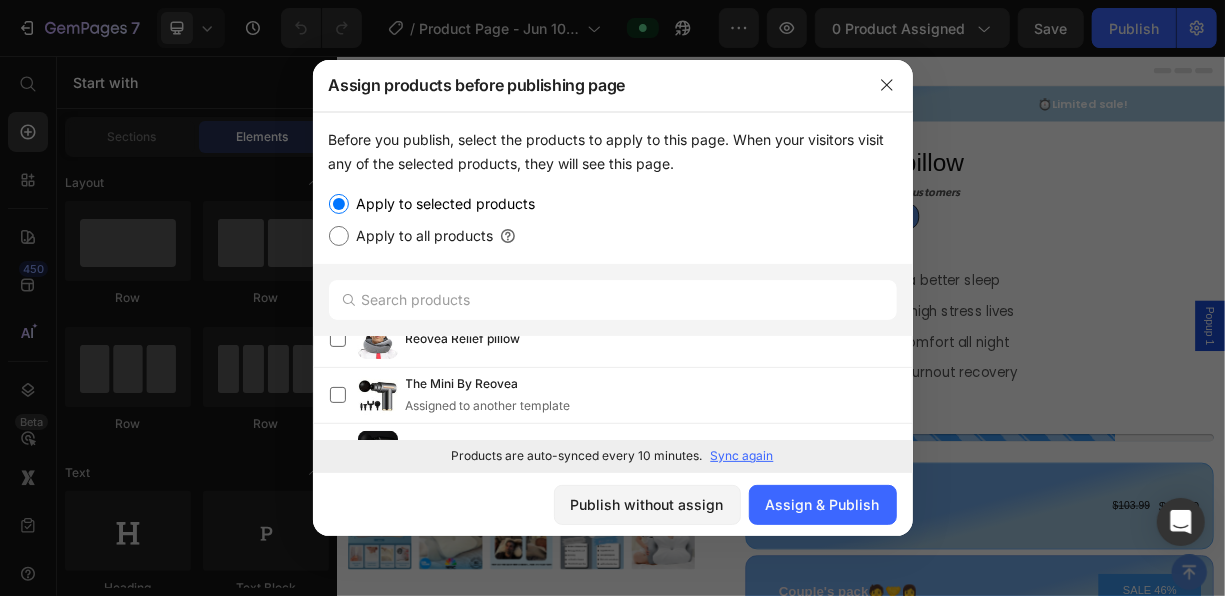 scroll, scrollTop: 454, scrollLeft: 0, axis: vertical 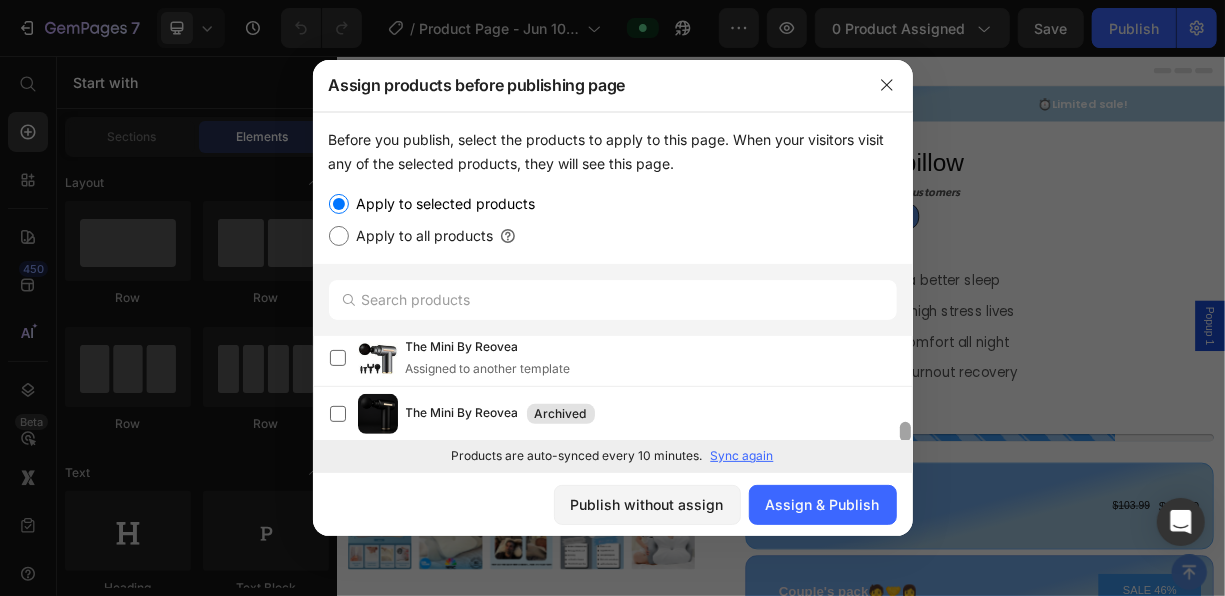 drag, startPoint x: 907, startPoint y: 403, endPoint x: 903, endPoint y: 472, distance: 69.115845 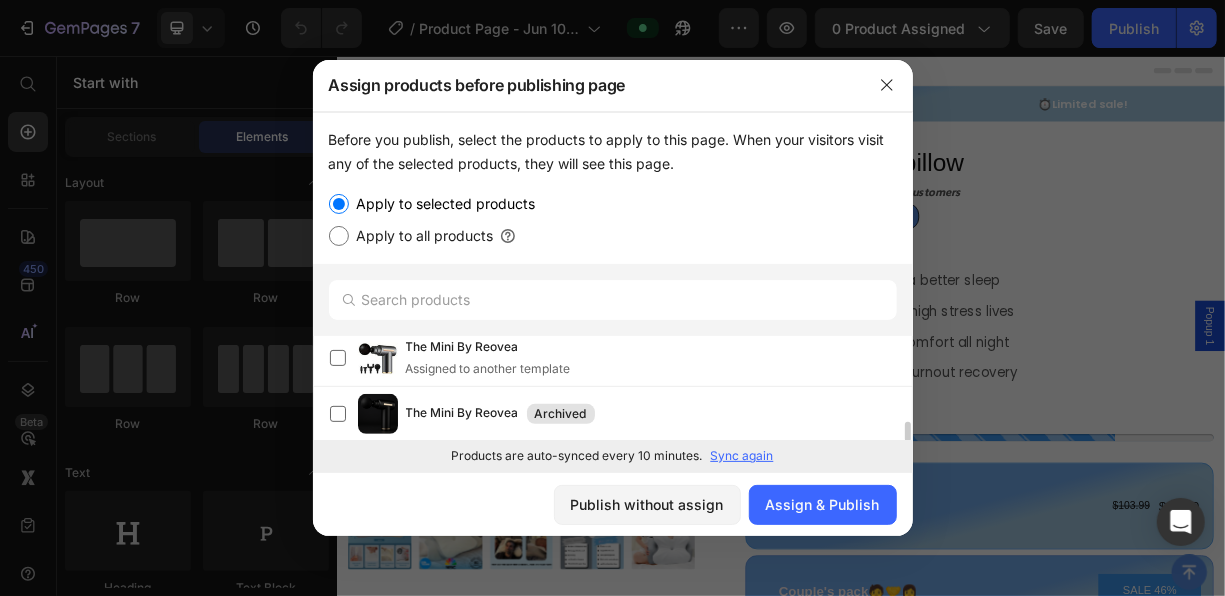 click on "Assign & Publish" 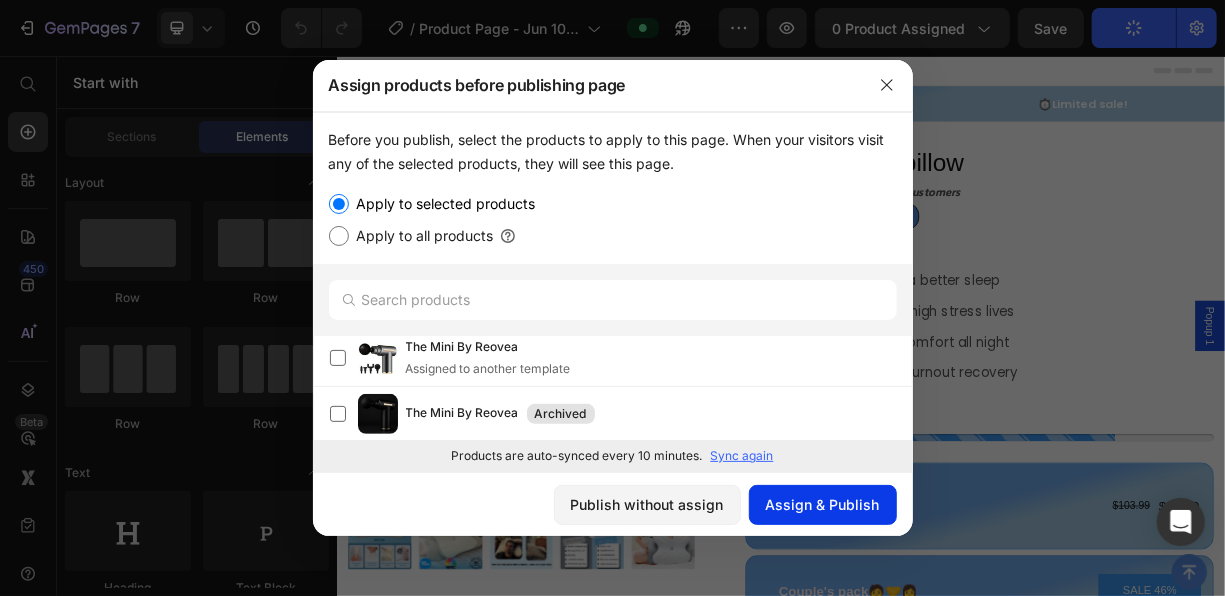 click on "Assign & Publish" at bounding box center [823, 504] 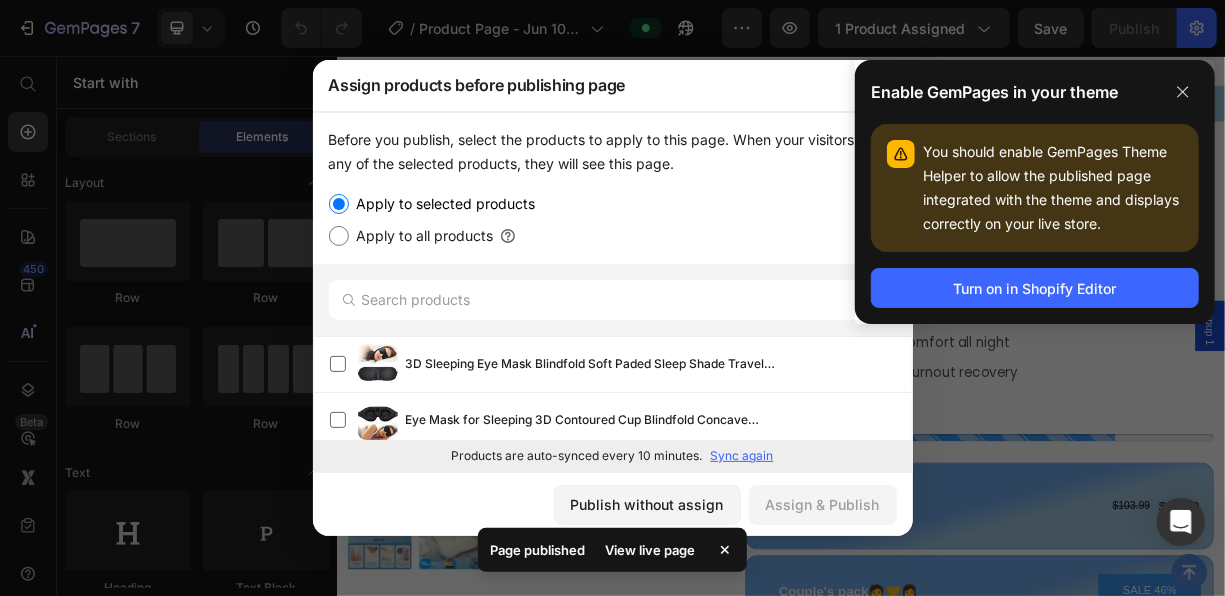 click 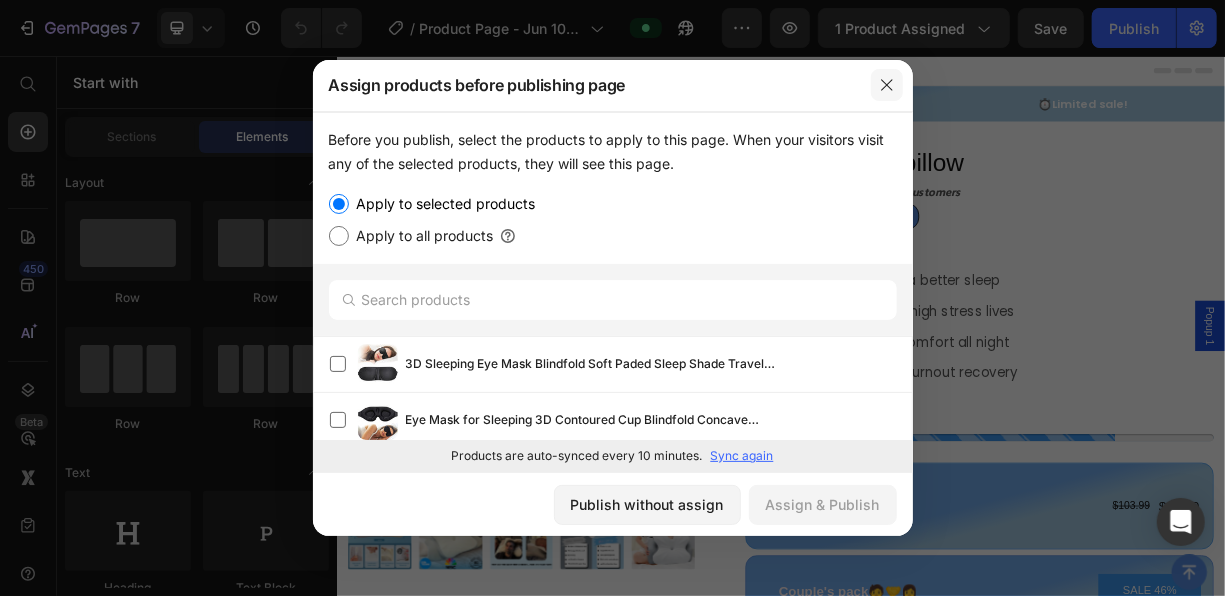 click at bounding box center [887, 85] 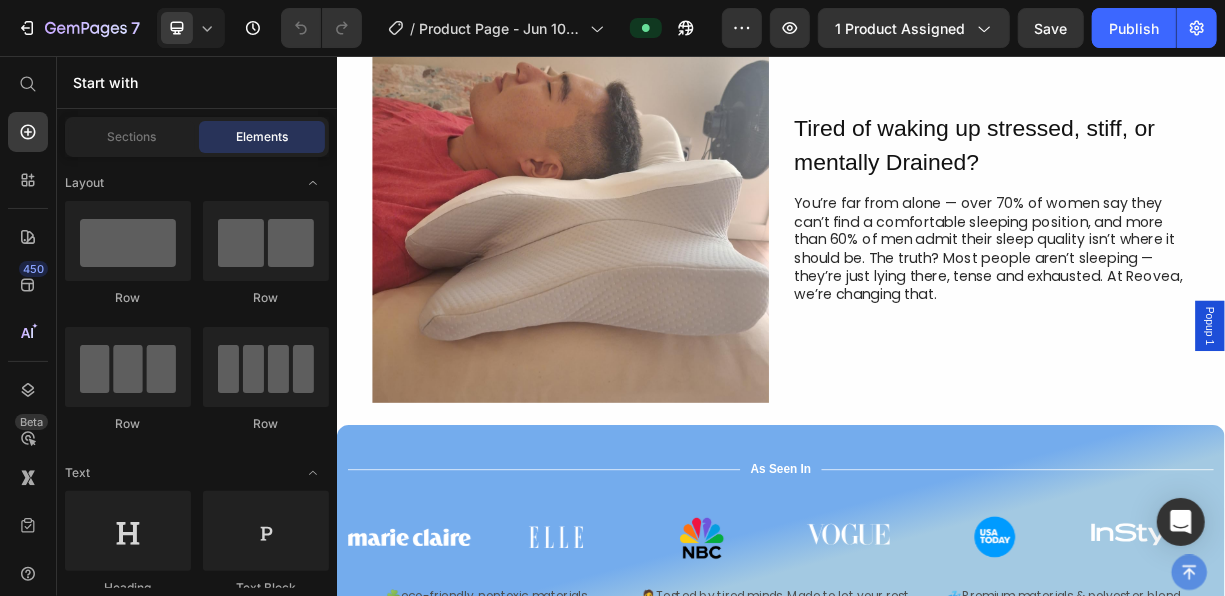 scroll, scrollTop: 0, scrollLeft: 0, axis: both 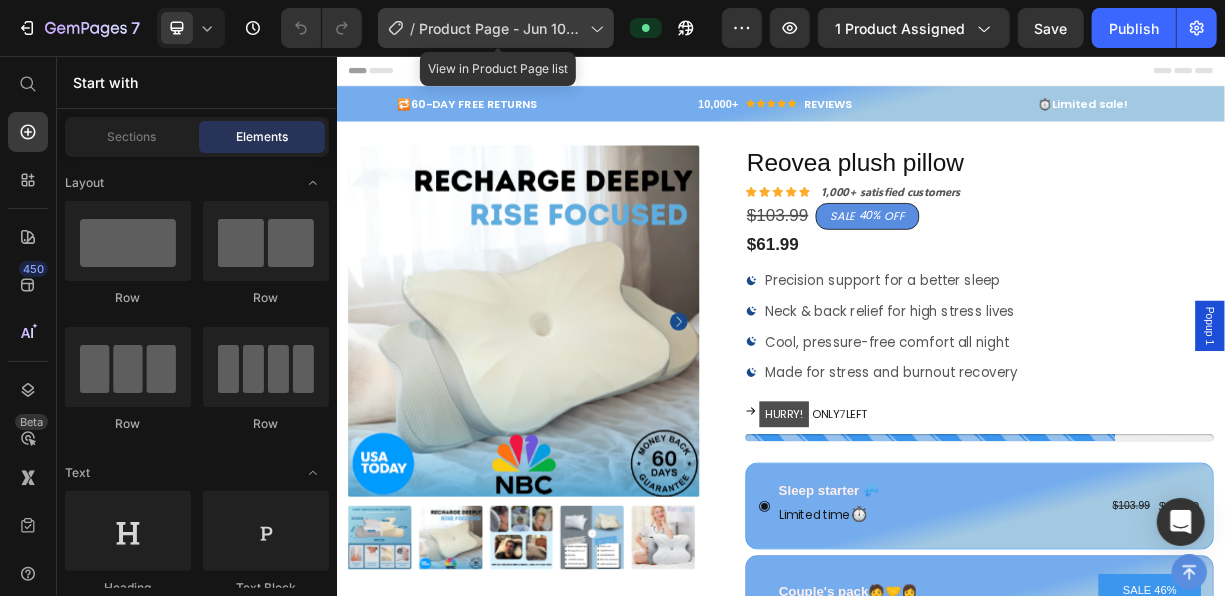click on "Product Page - Jun 10, 21:40:37" at bounding box center [500, 28] 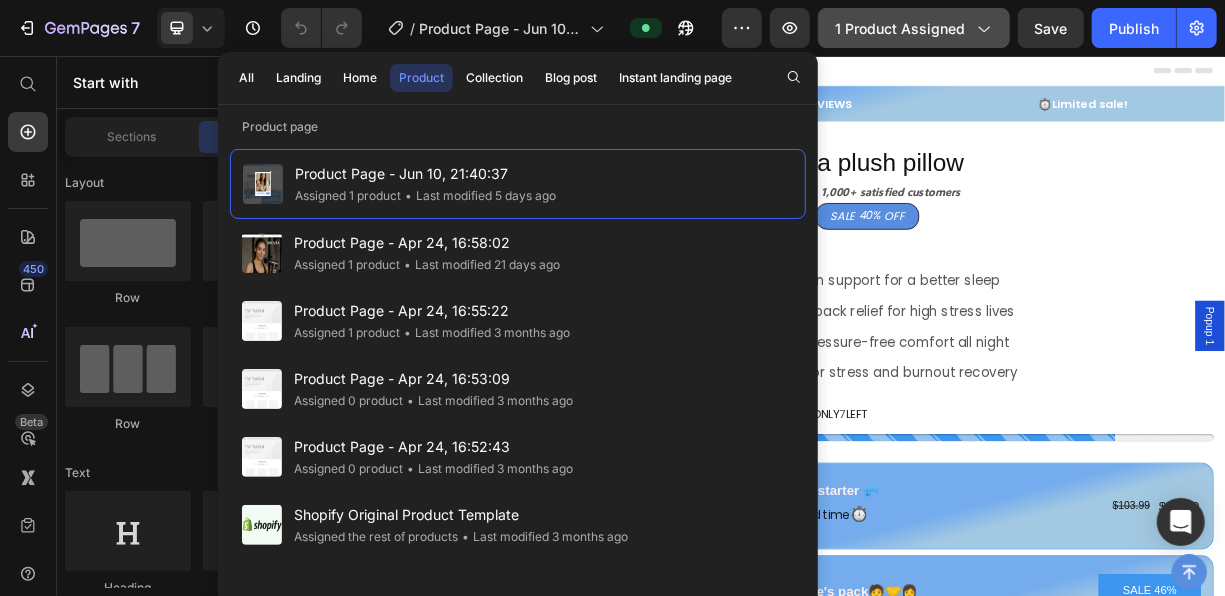 click on "1 product assigned" 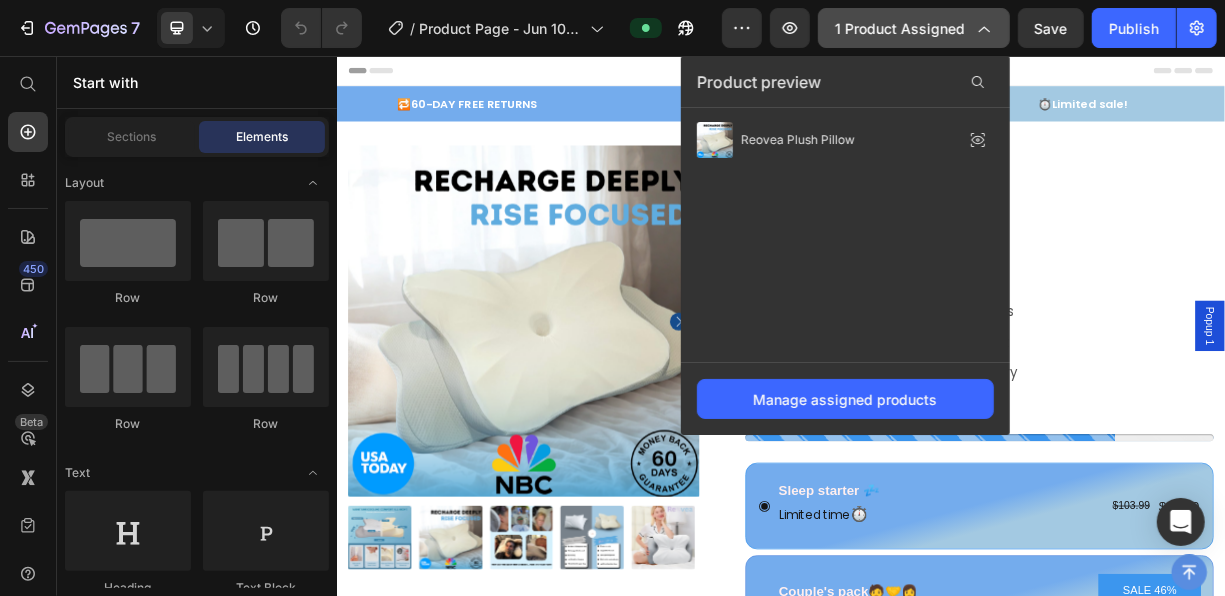 click on "1 product assigned" 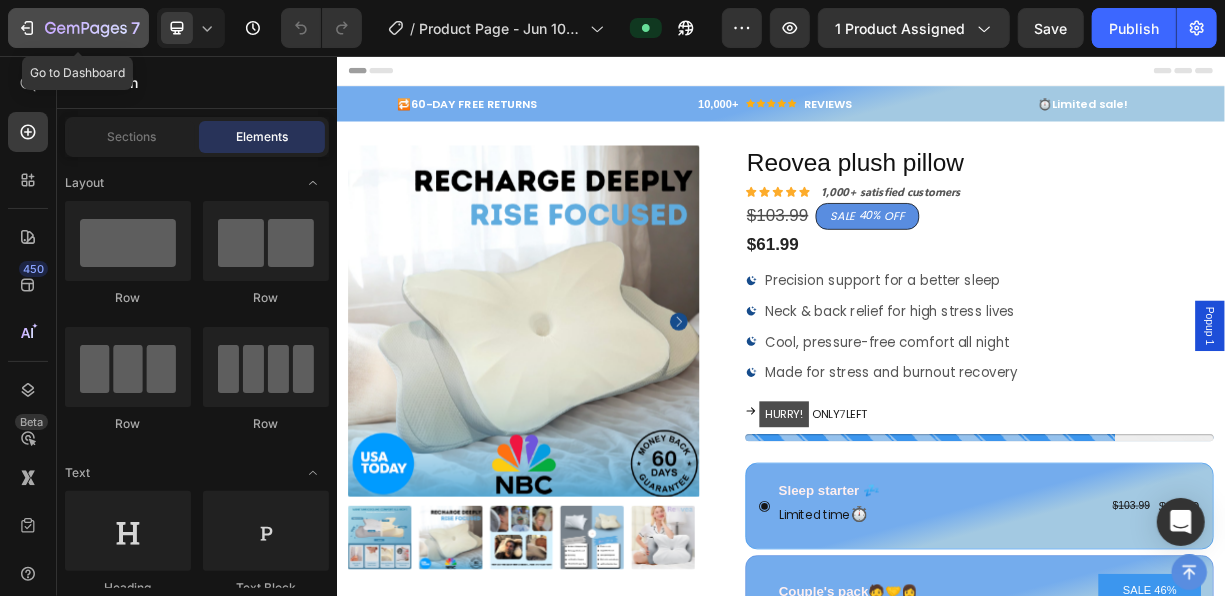click 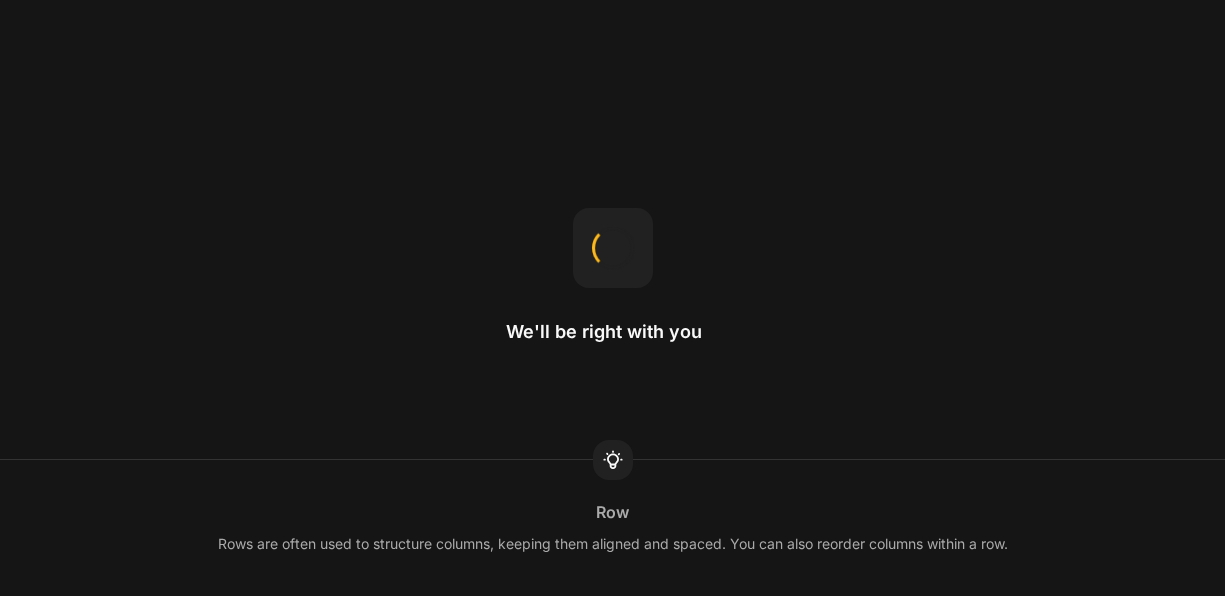 scroll, scrollTop: 0, scrollLeft: 0, axis: both 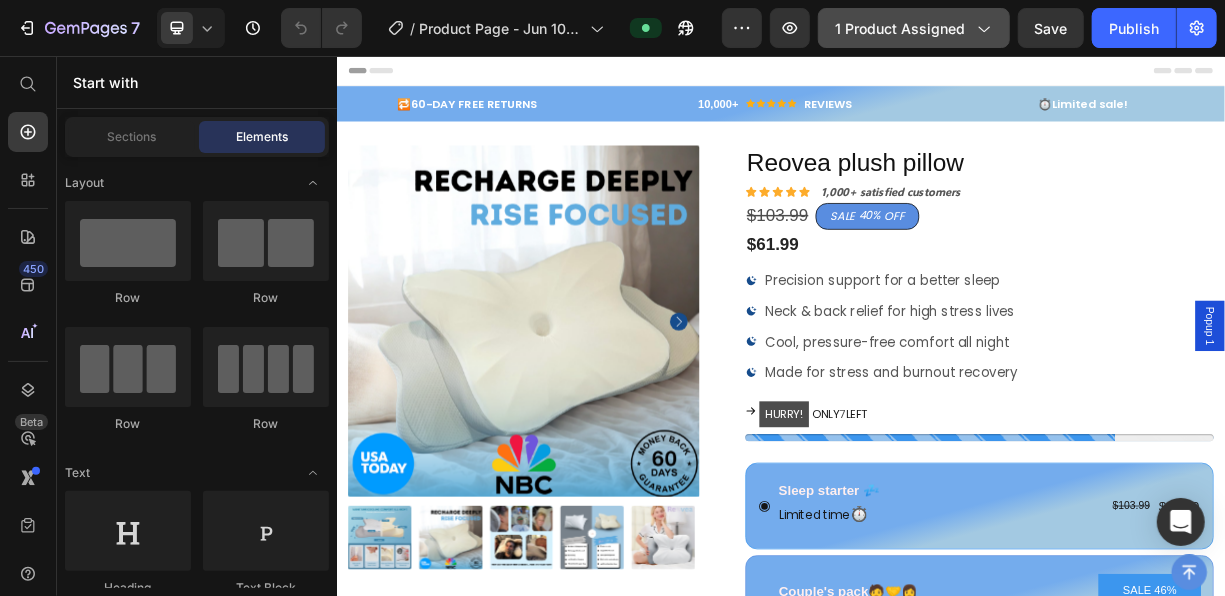 click on "1 product assigned" 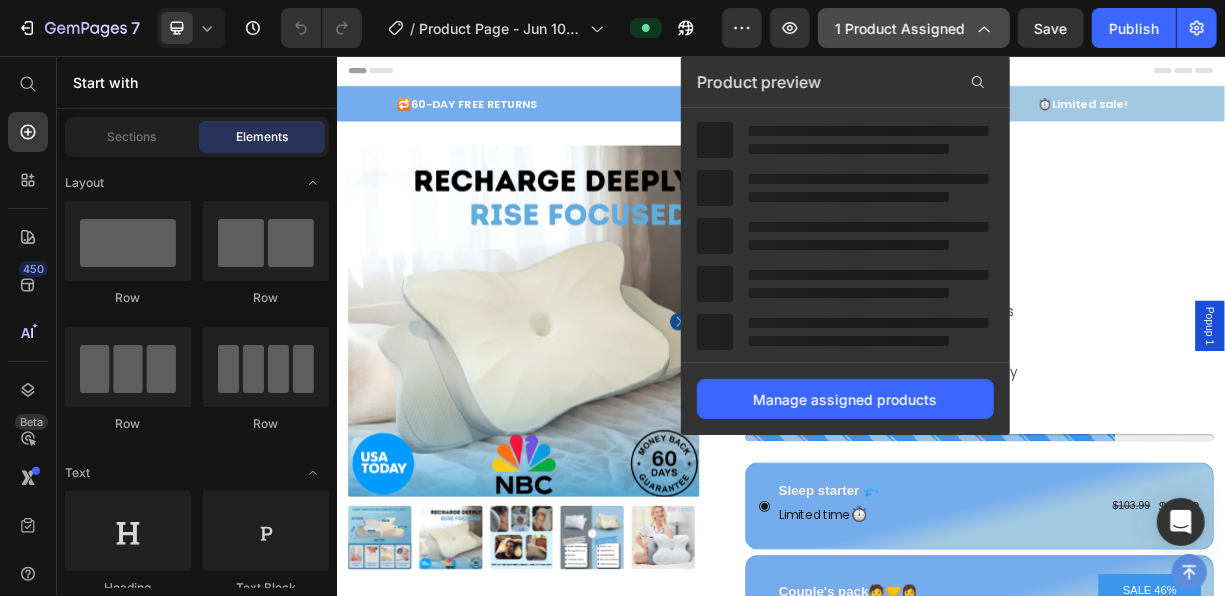 click on "1 product assigned" 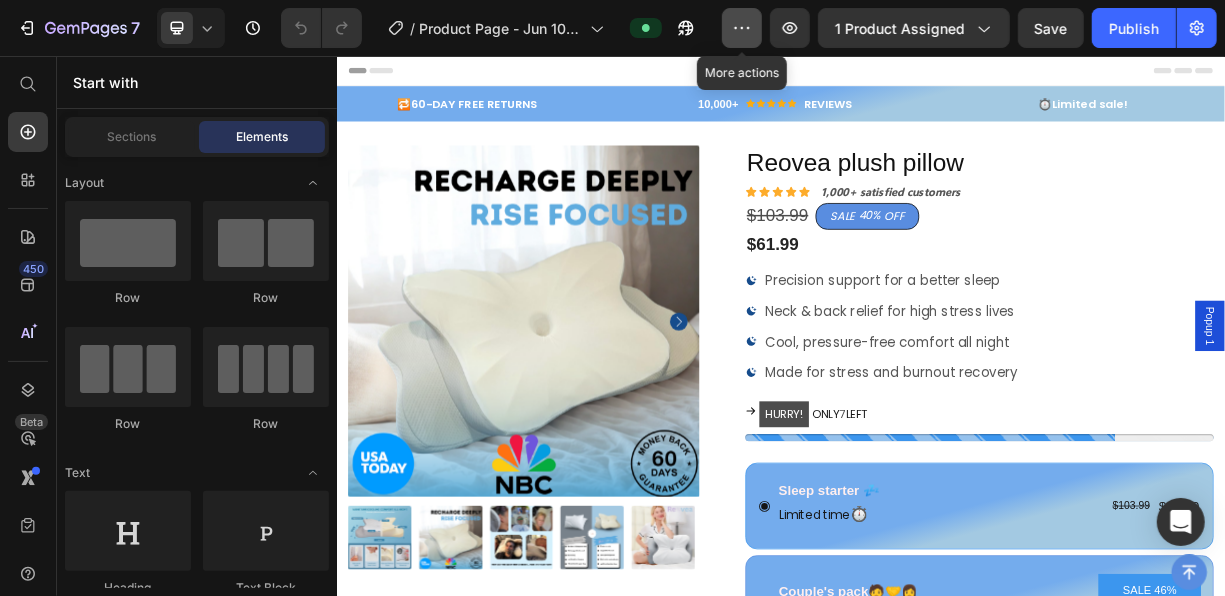 click 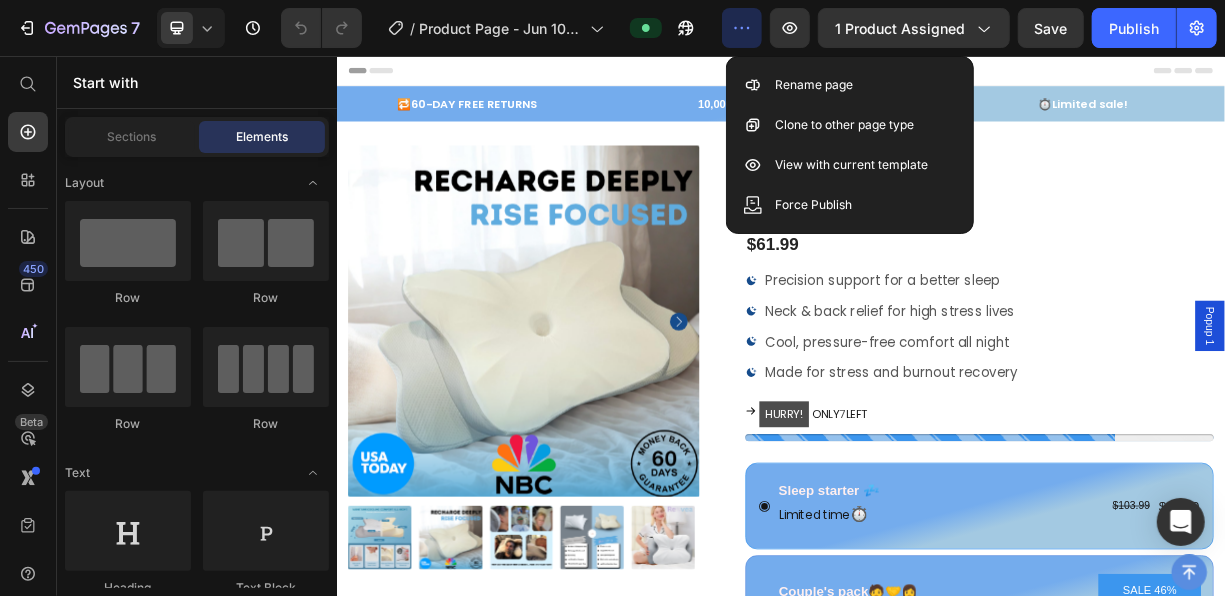 click 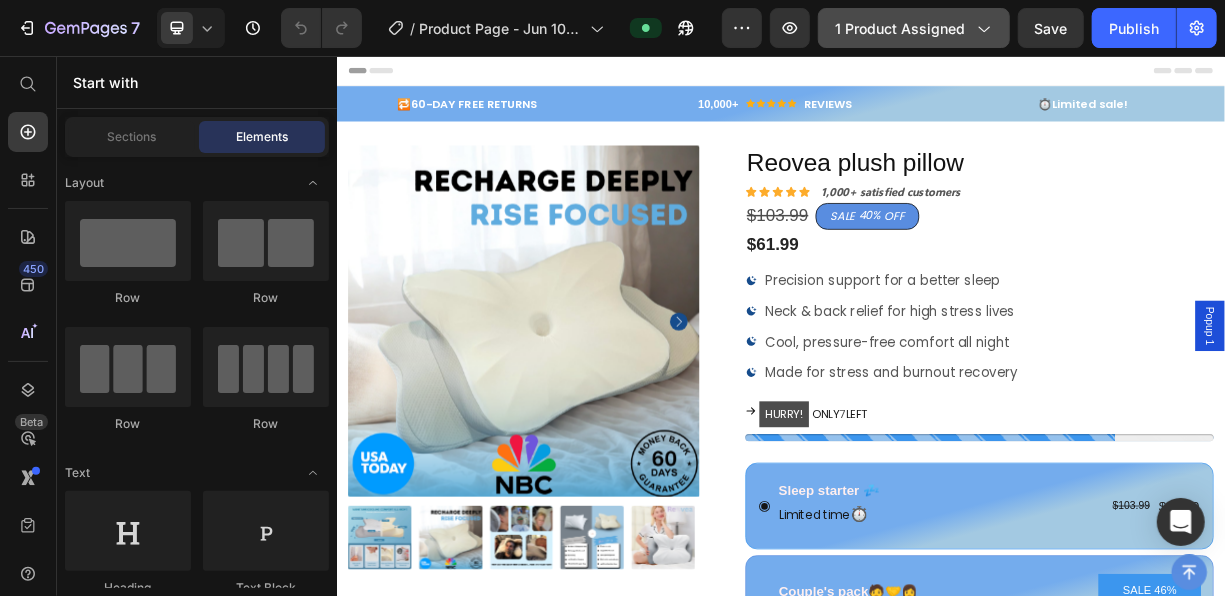 click on "1 product assigned" 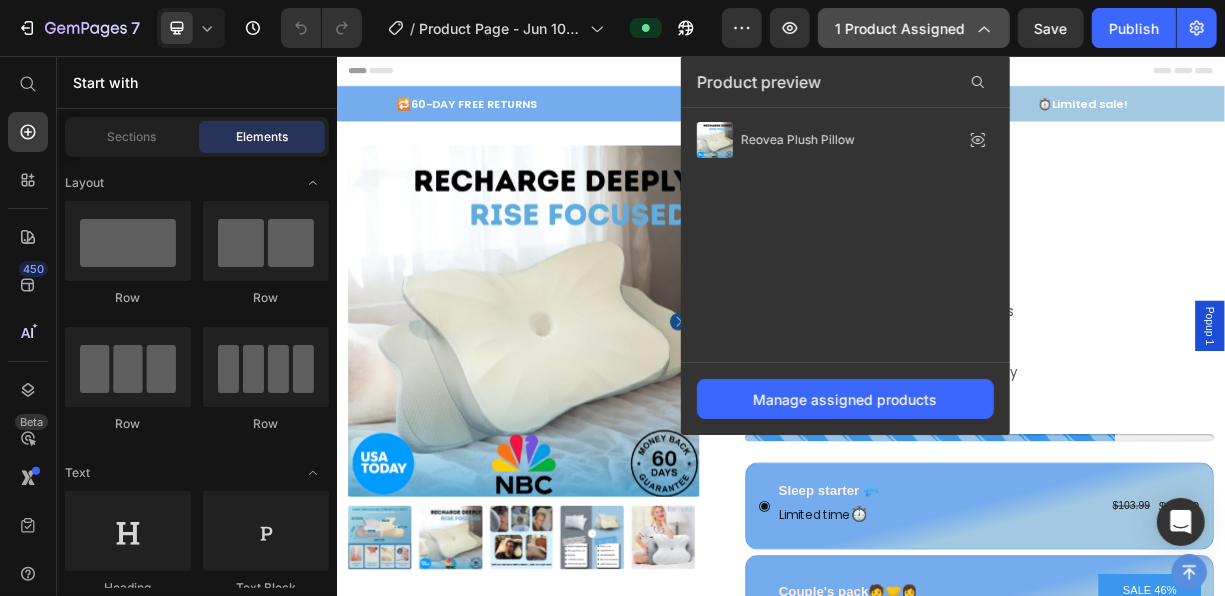 click on "1 product assigned" 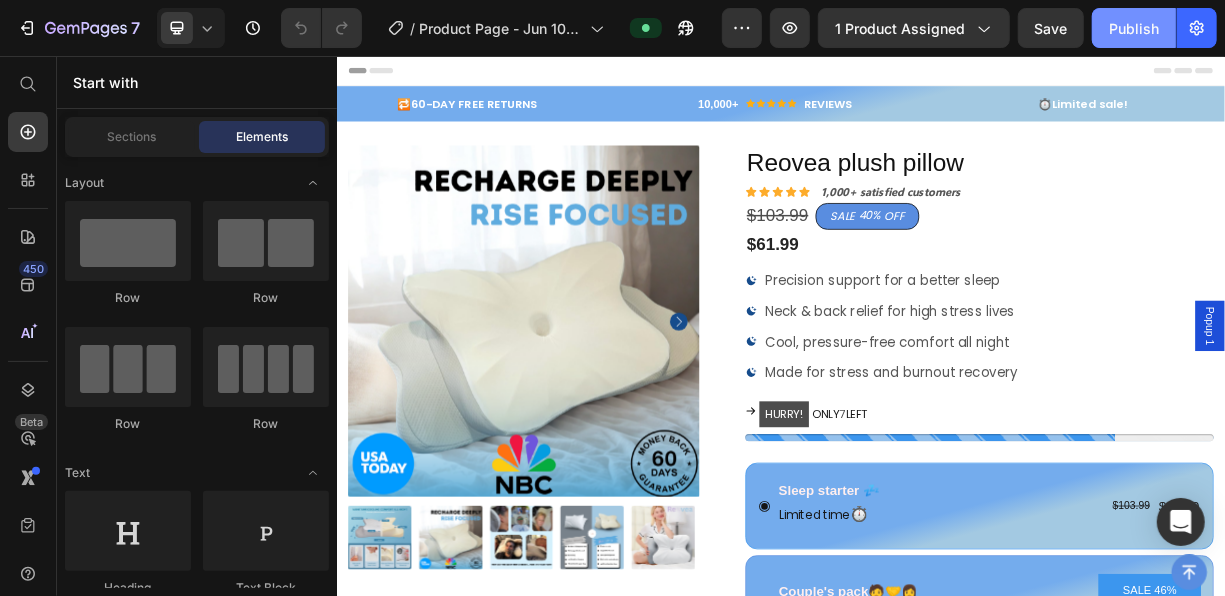 click on "Publish" at bounding box center [1134, 28] 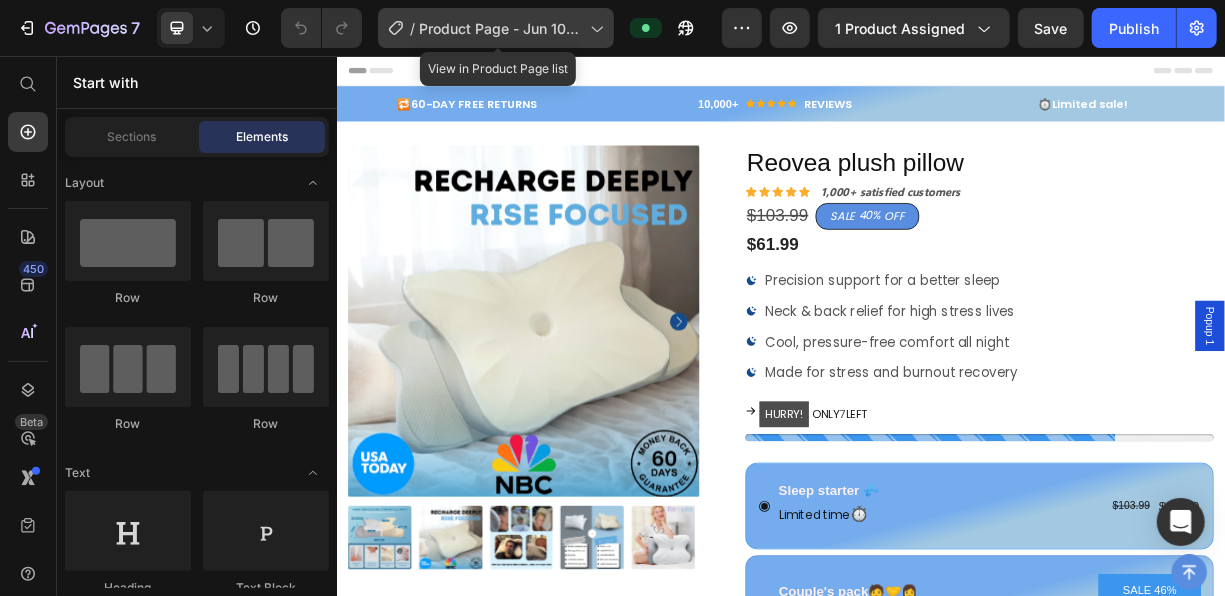 click on "/  Product Page - Jun 10, 21:40:37" 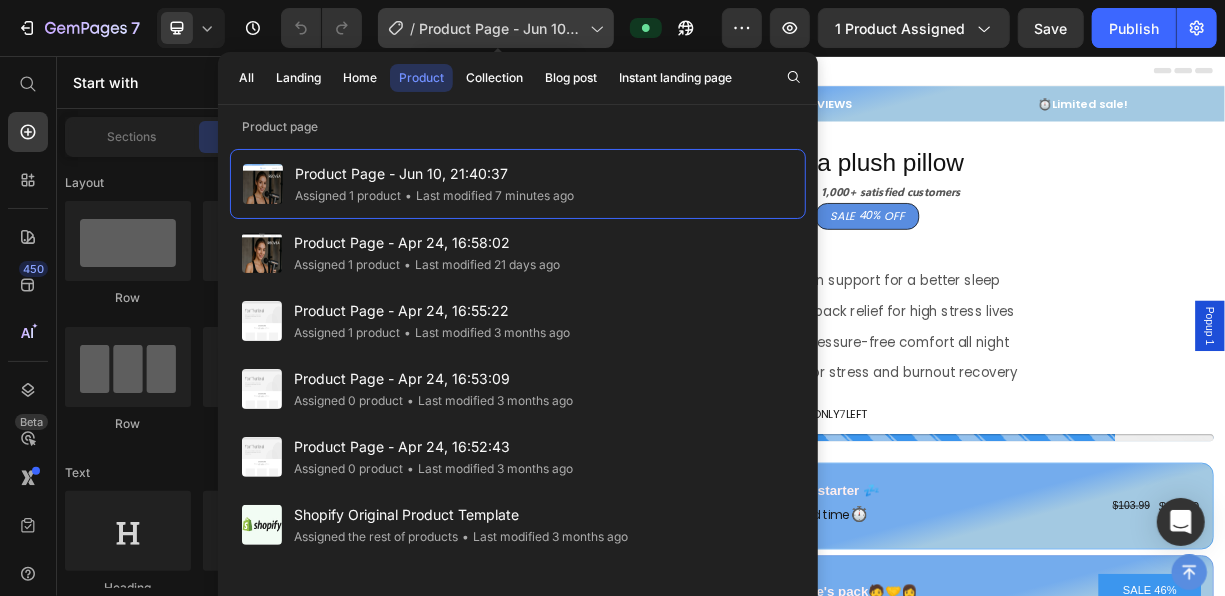 click on "/  Product Page - Jun 10, 21:40:37" 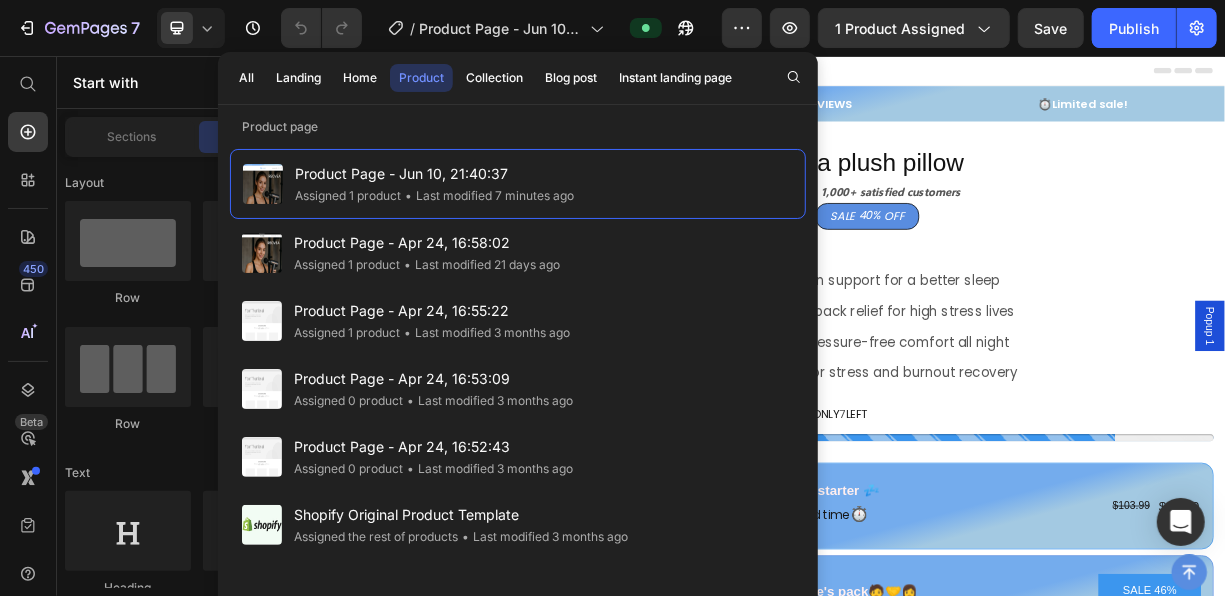 click on "Reovea plush pillow" at bounding box center [1204, 199] 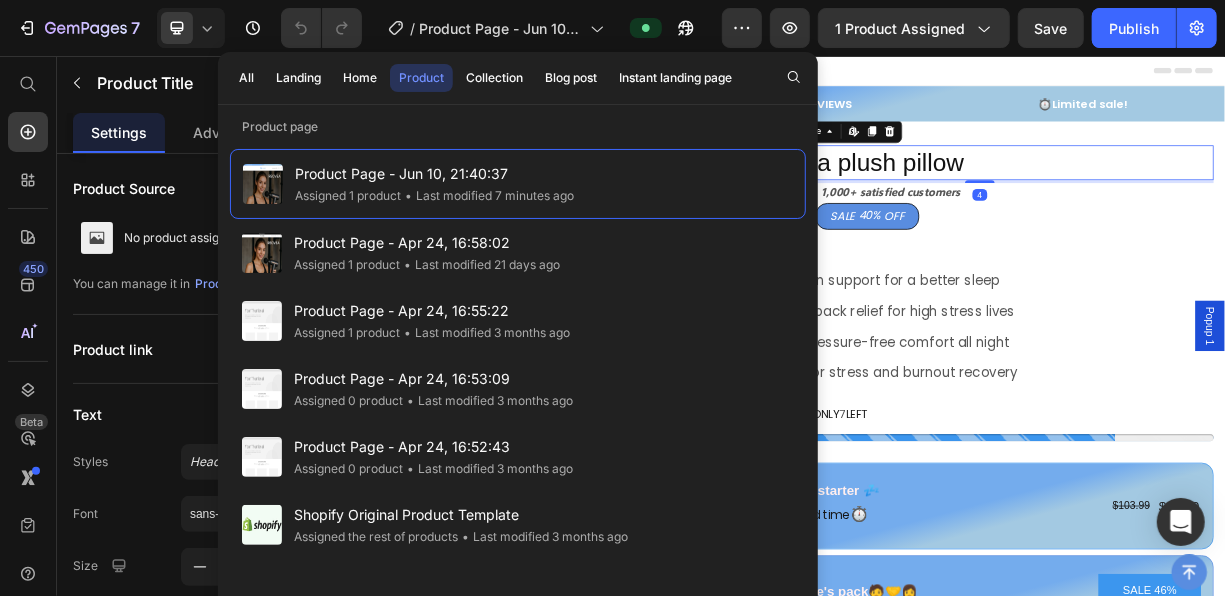 click on "Header" at bounding box center [936, 75] 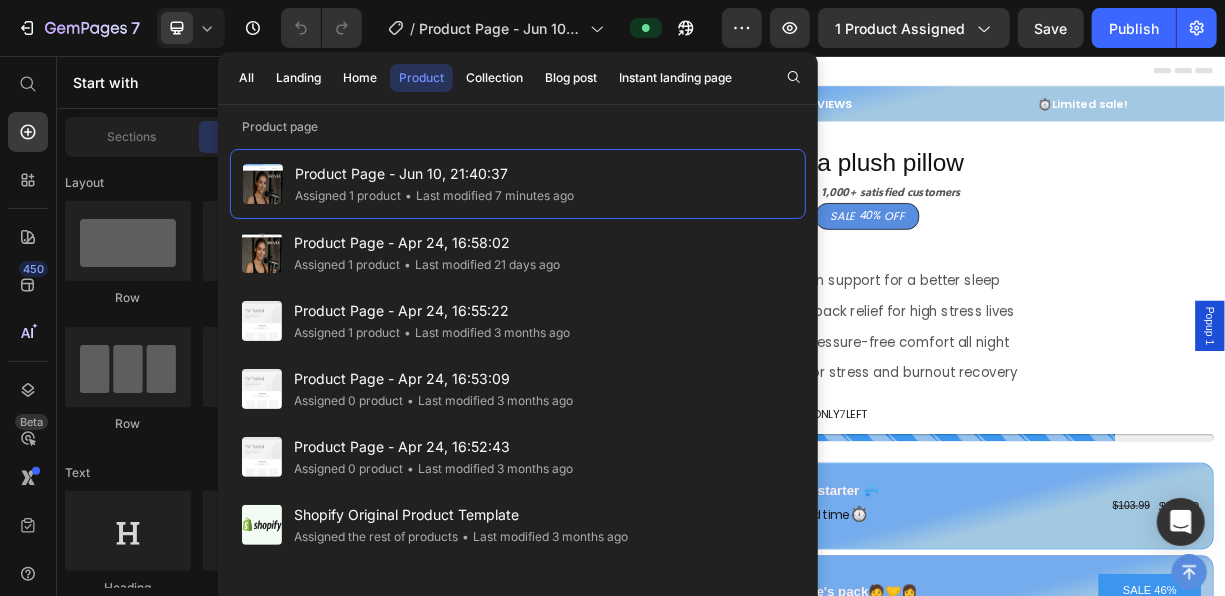 click on "Start with" at bounding box center [197, 82] 